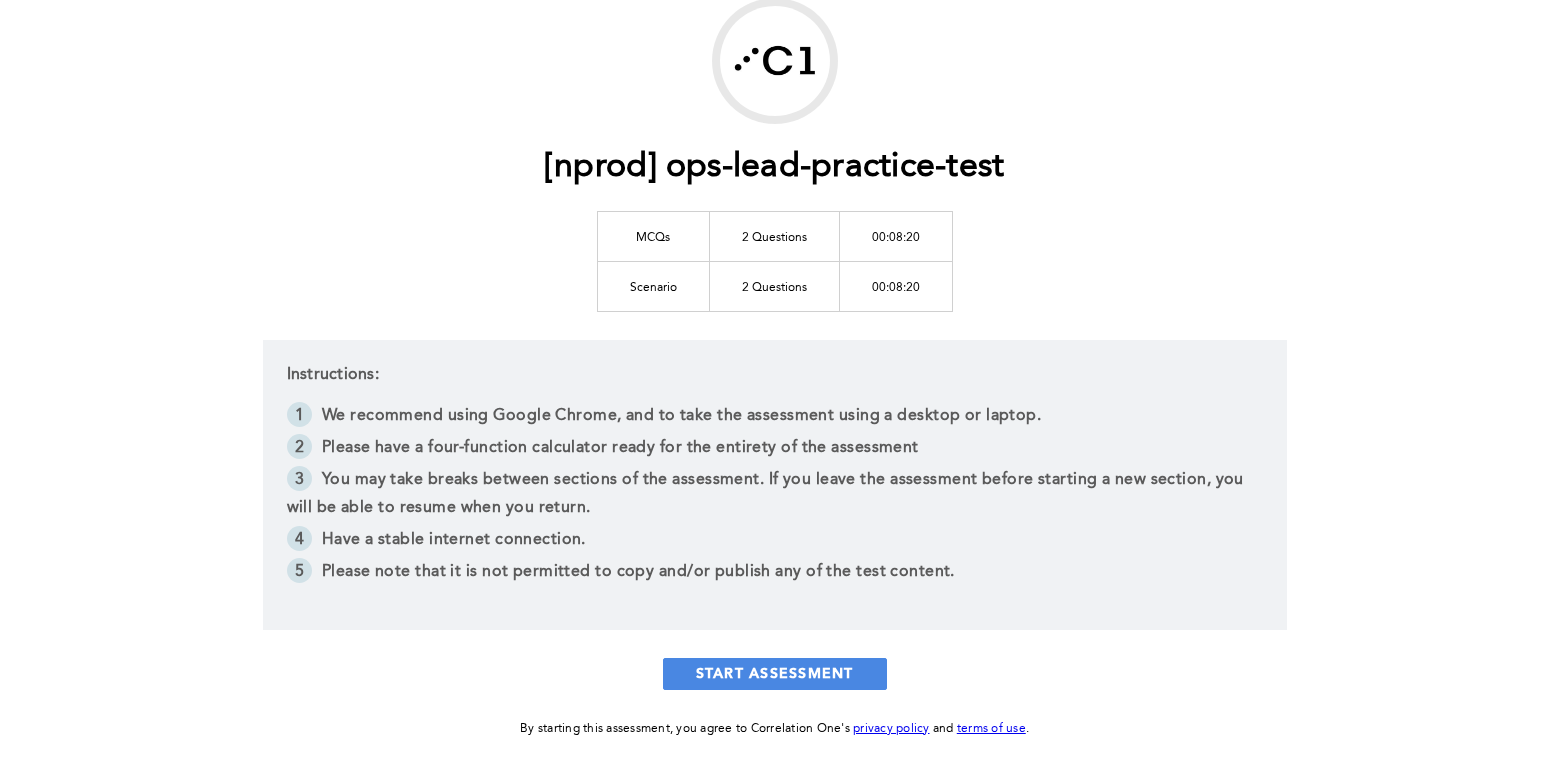 scroll, scrollTop: 158, scrollLeft: 0, axis: vertical 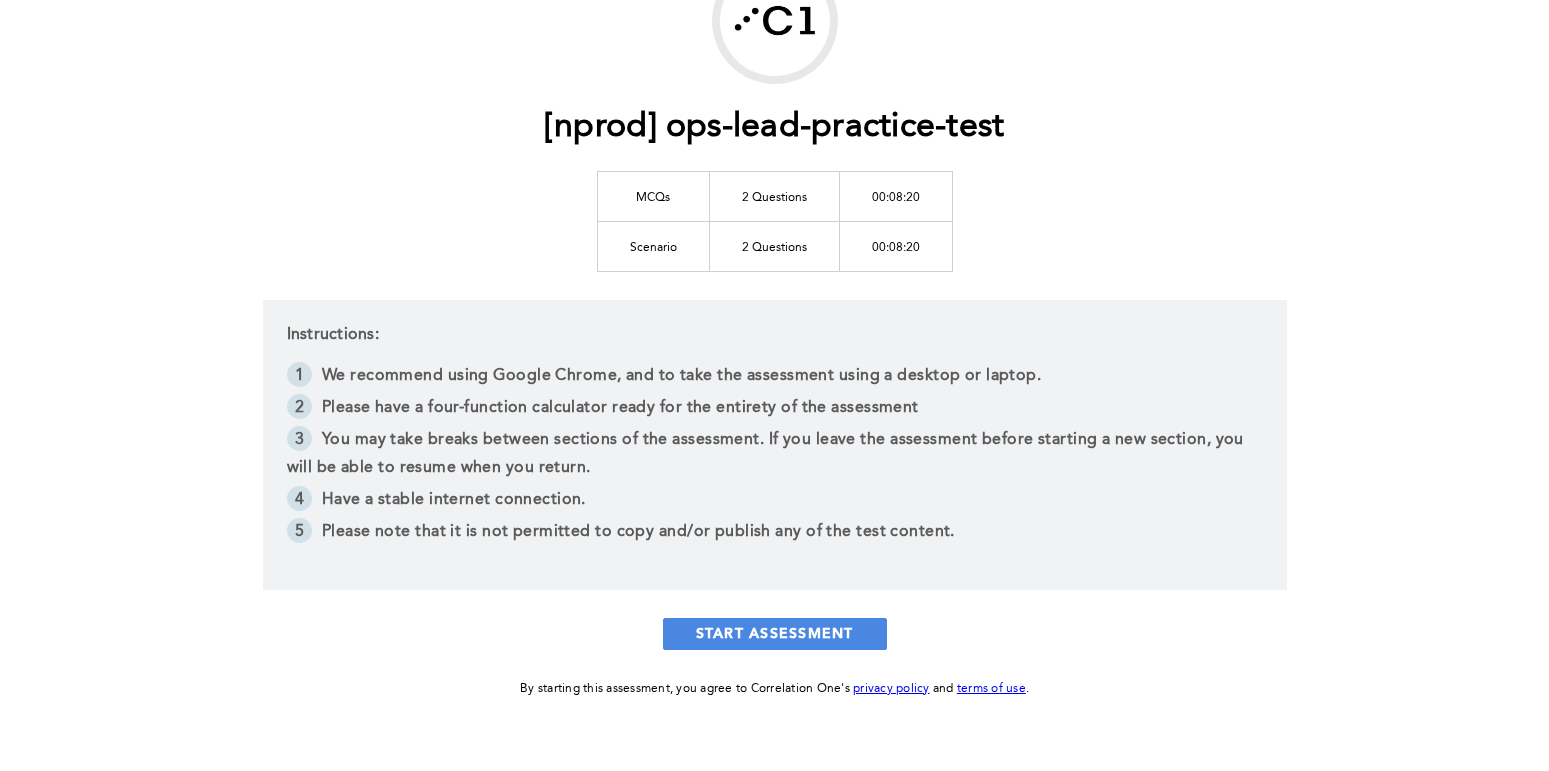 click on "[nprod] ops-lead-practice-test MCQs 2 Questions 00:08:20 Scenario 2 Questions 00:08:20 Instructions: We recommend using Google Chrome, and to take the assessment using a desktop or laptop. Please have a four-function calculator ready for the entirety of the assessment You may take breaks between sections of the assessment. If you leave the assessment before starting a new section, you will be able to resume when you return. Have a stable internet connection. Please note that it is not permitted to copy and/or publish any of the test content. START ASSESSMENT By starting this assessment, you agree to Correlation One's   privacy policy   and   terms of use ." at bounding box center (775, 329) 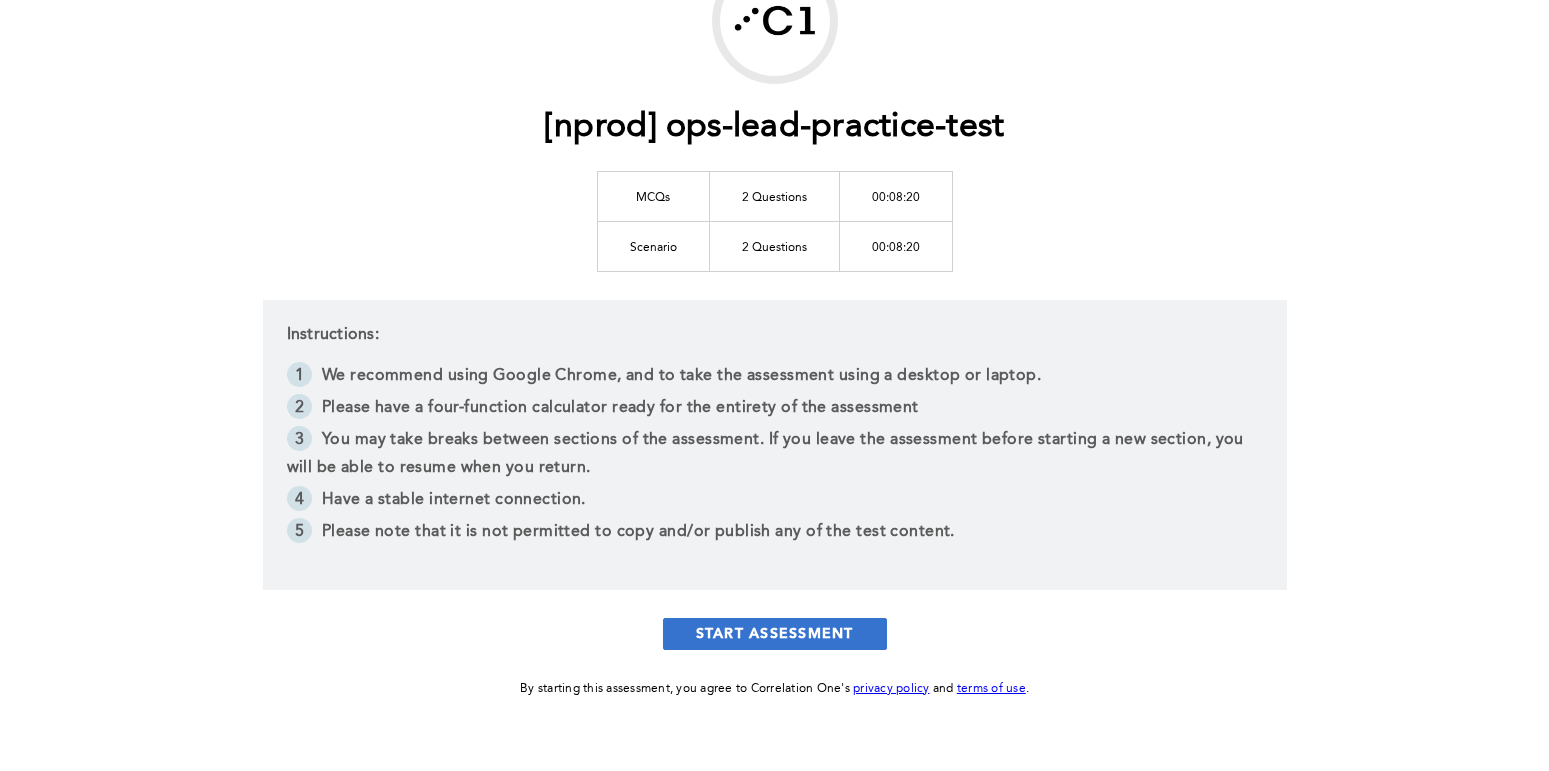 click on "START ASSESSMENT" at bounding box center [775, 634] 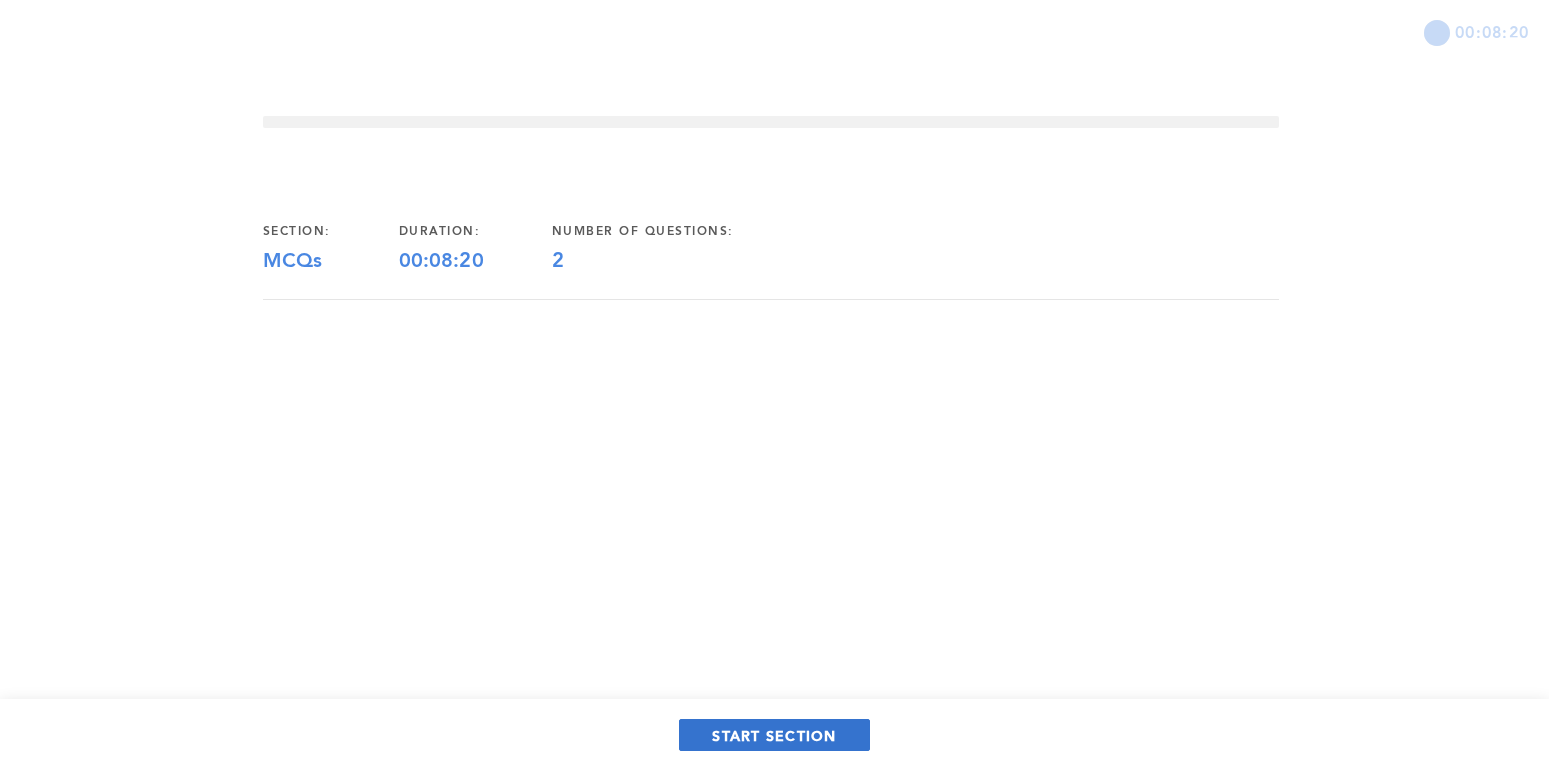 click on "START SECTION" at bounding box center [774, 735] 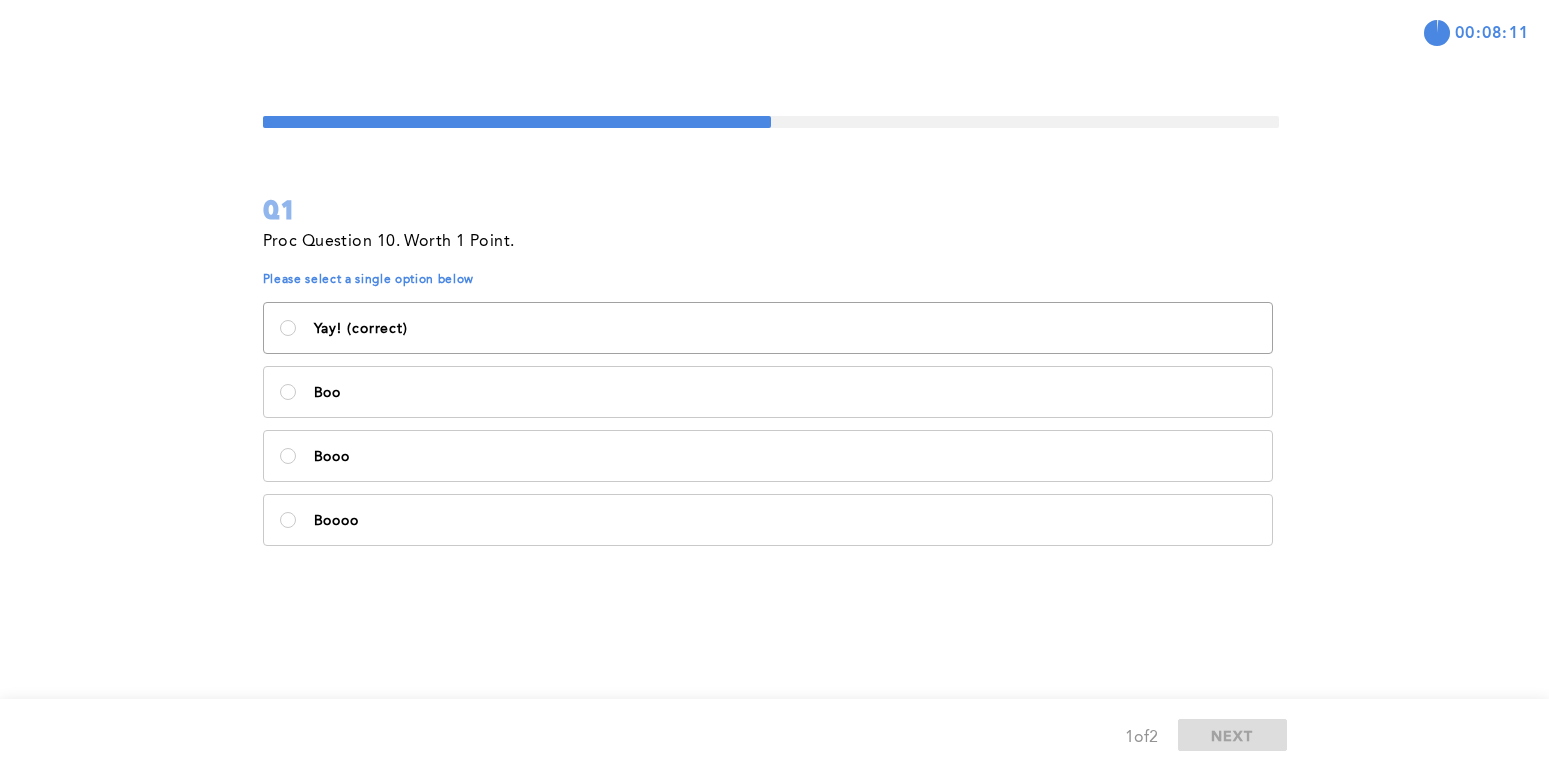 click on "Yay! (correct)" at bounding box center (768, 328) 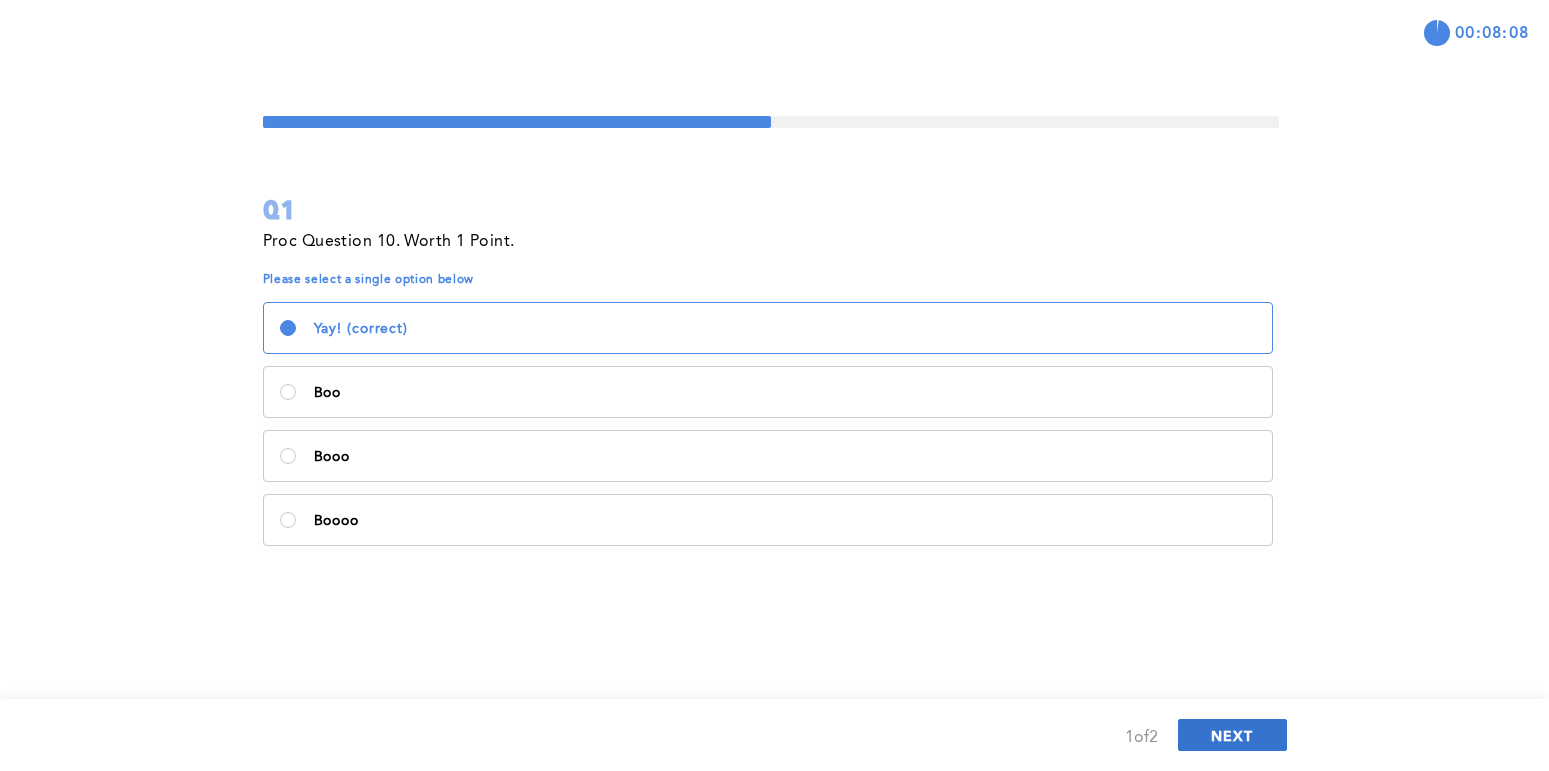 click on "NEXT" at bounding box center (1232, 735) 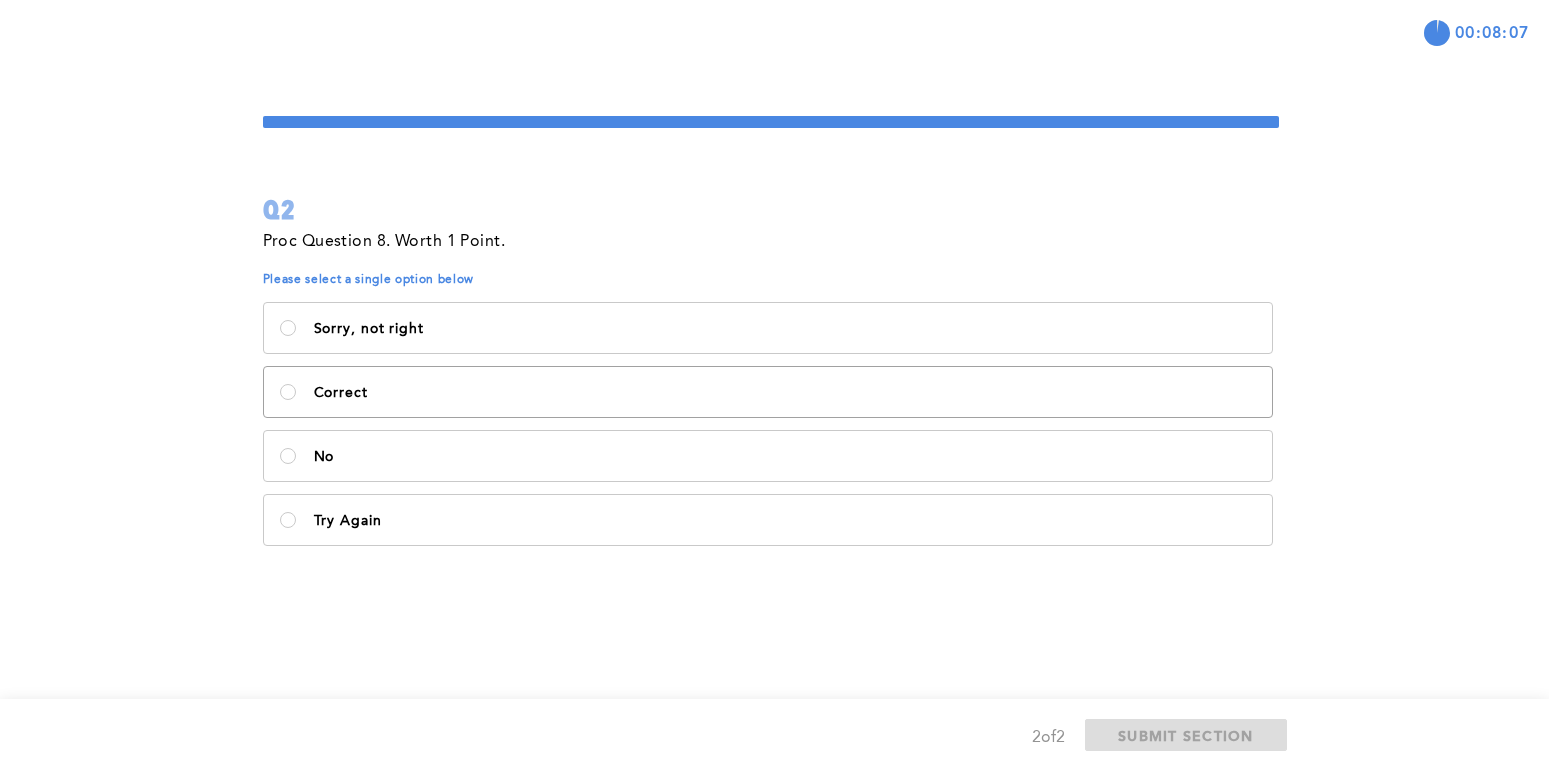 click on "Correct" at bounding box center [785, 393] 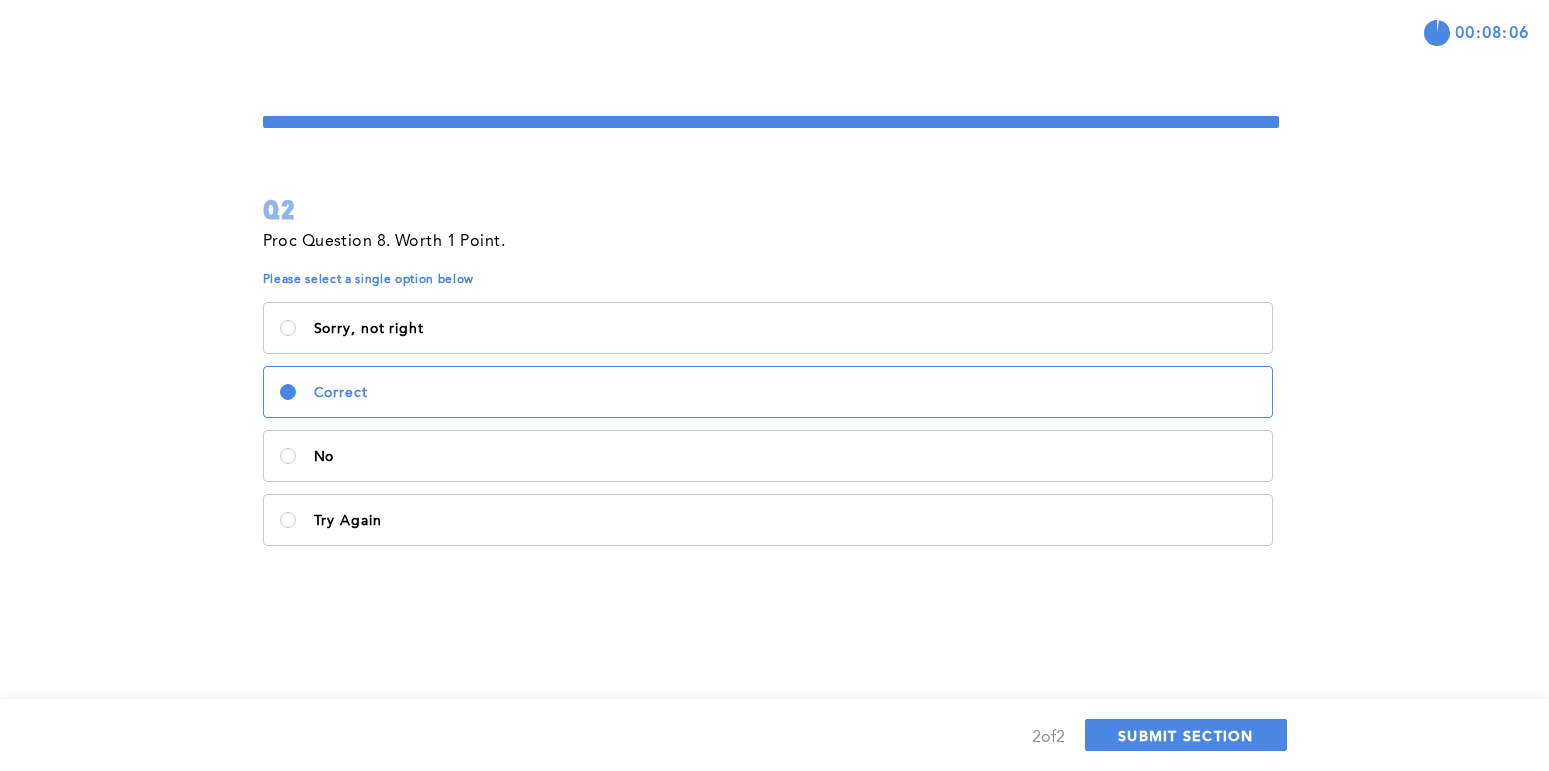 click on "2  of  2 SUBMIT SECTION" at bounding box center (774, 735) 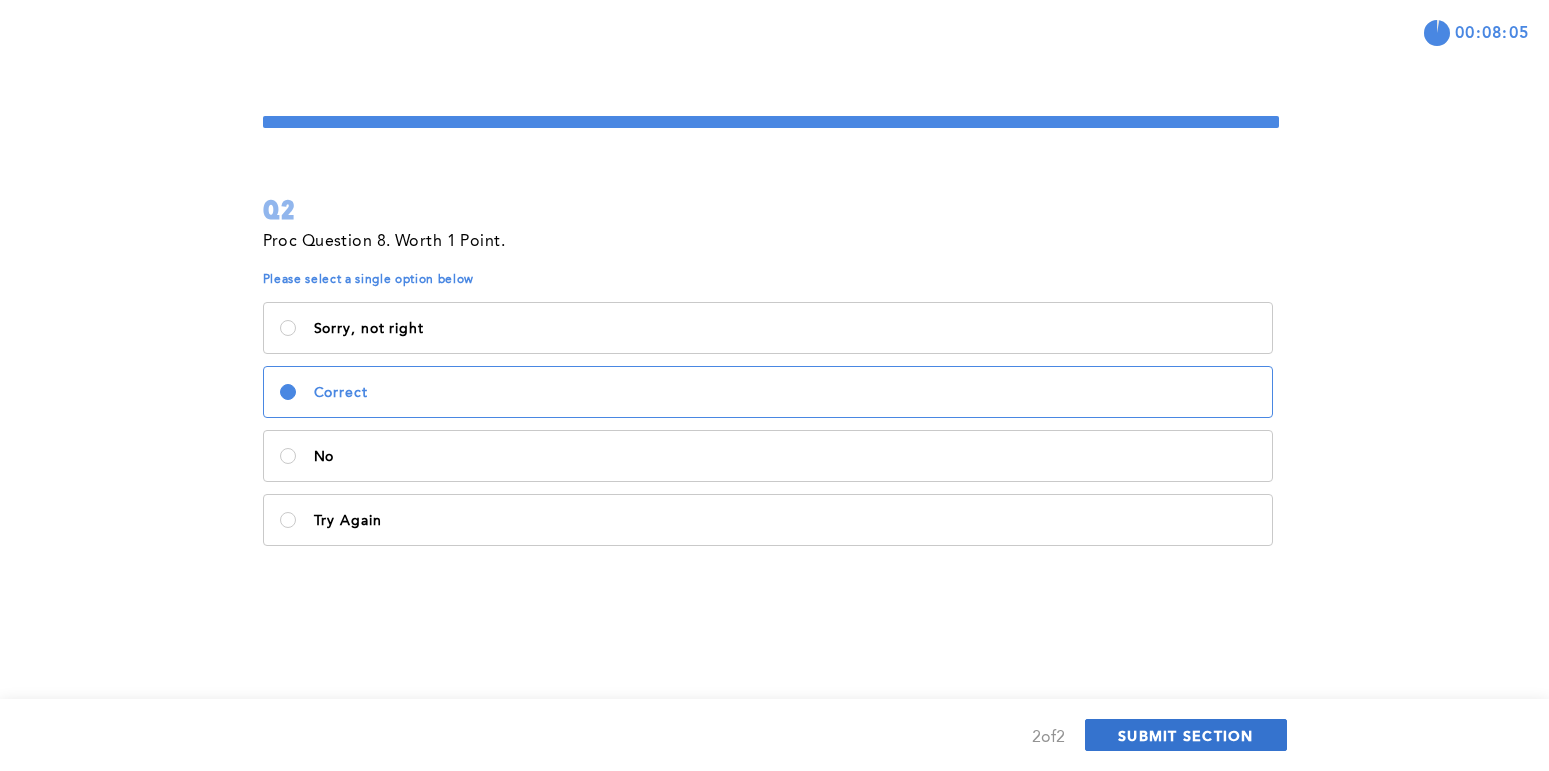 click on "SUBMIT SECTION" at bounding box center [1186, 735] 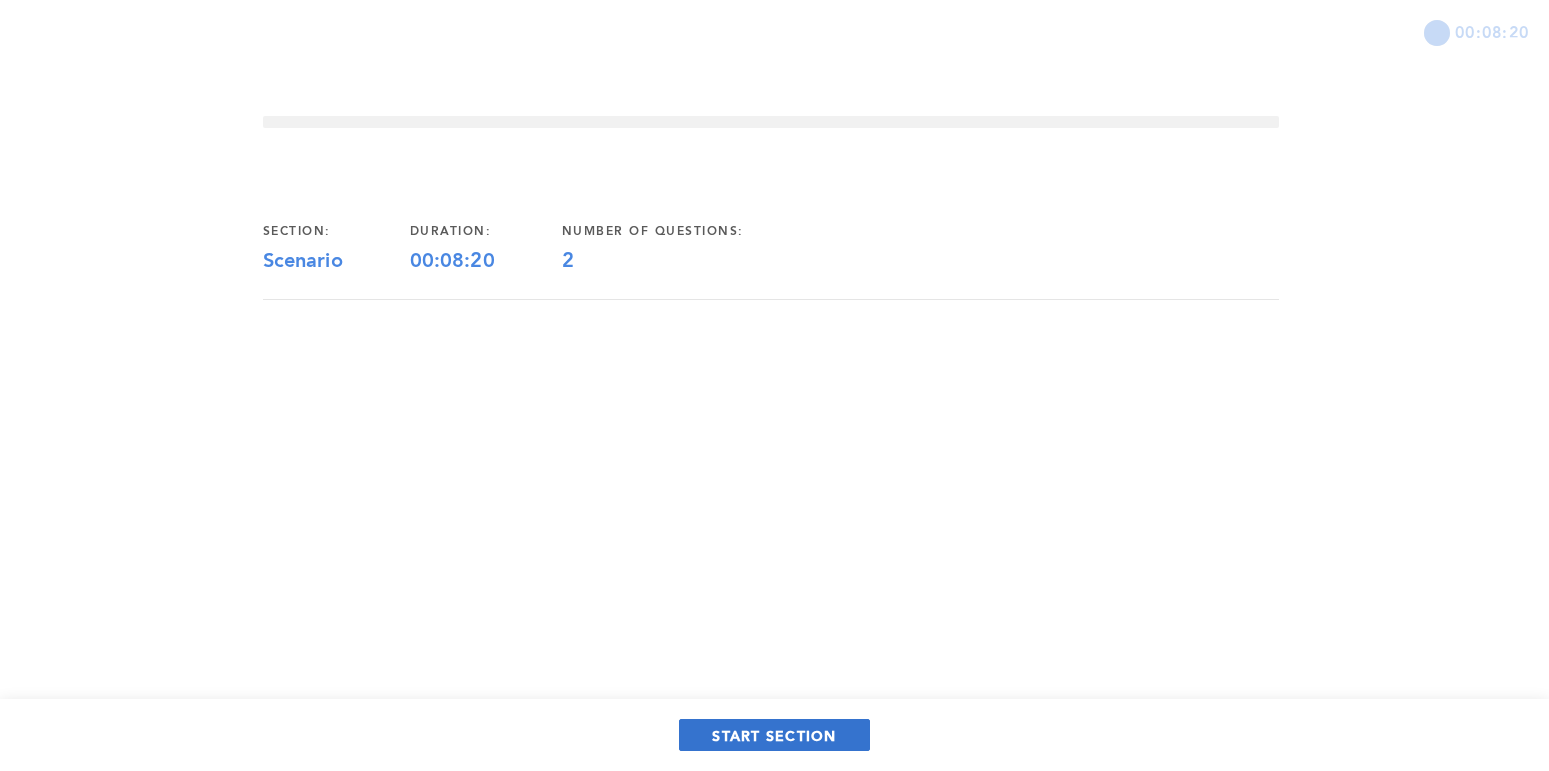 click on "START SECTION" at bounding box center [774, 735] 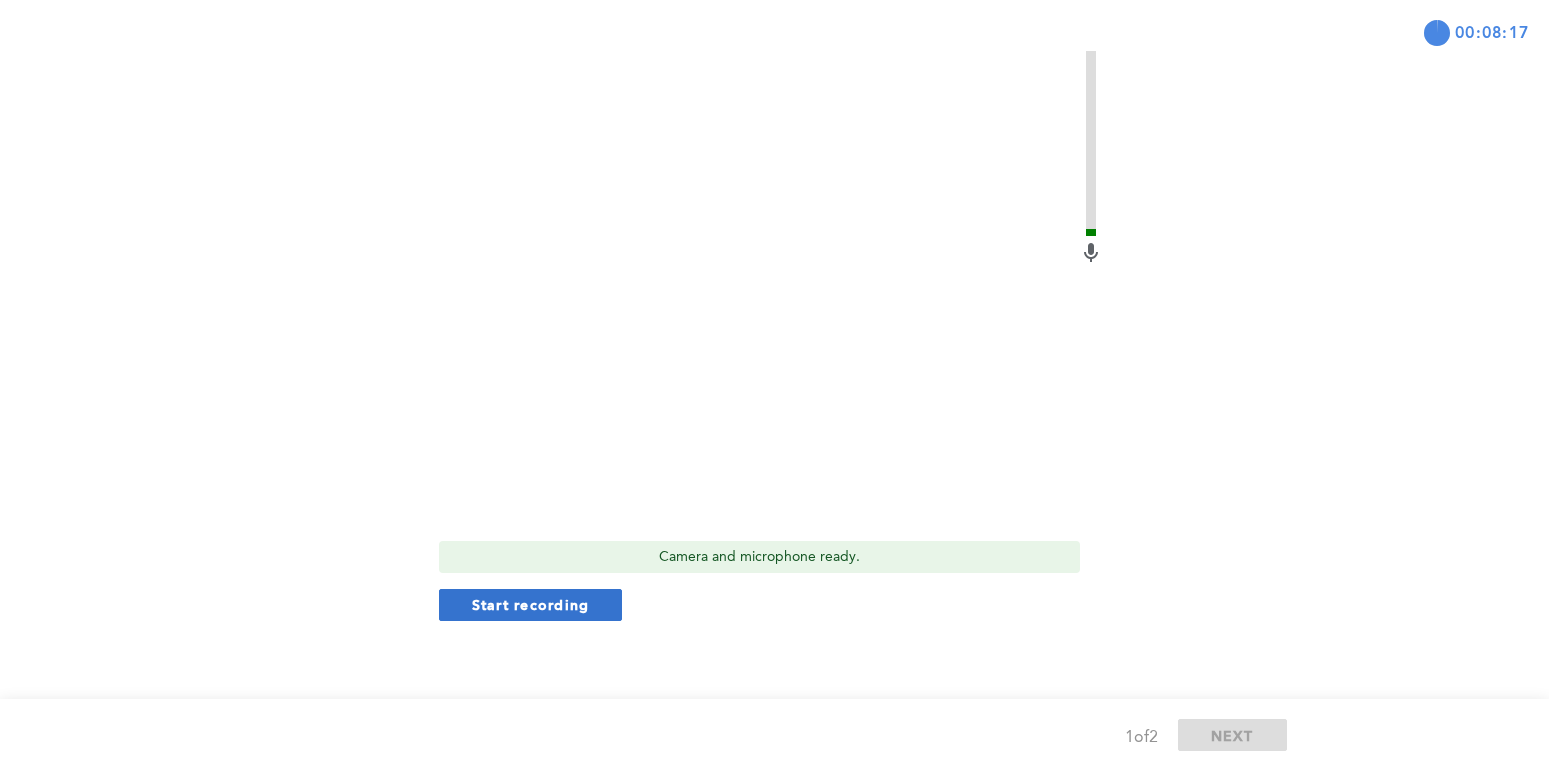 scroll, scrollTop: 332, scrollLeft: 0, axis: vertical 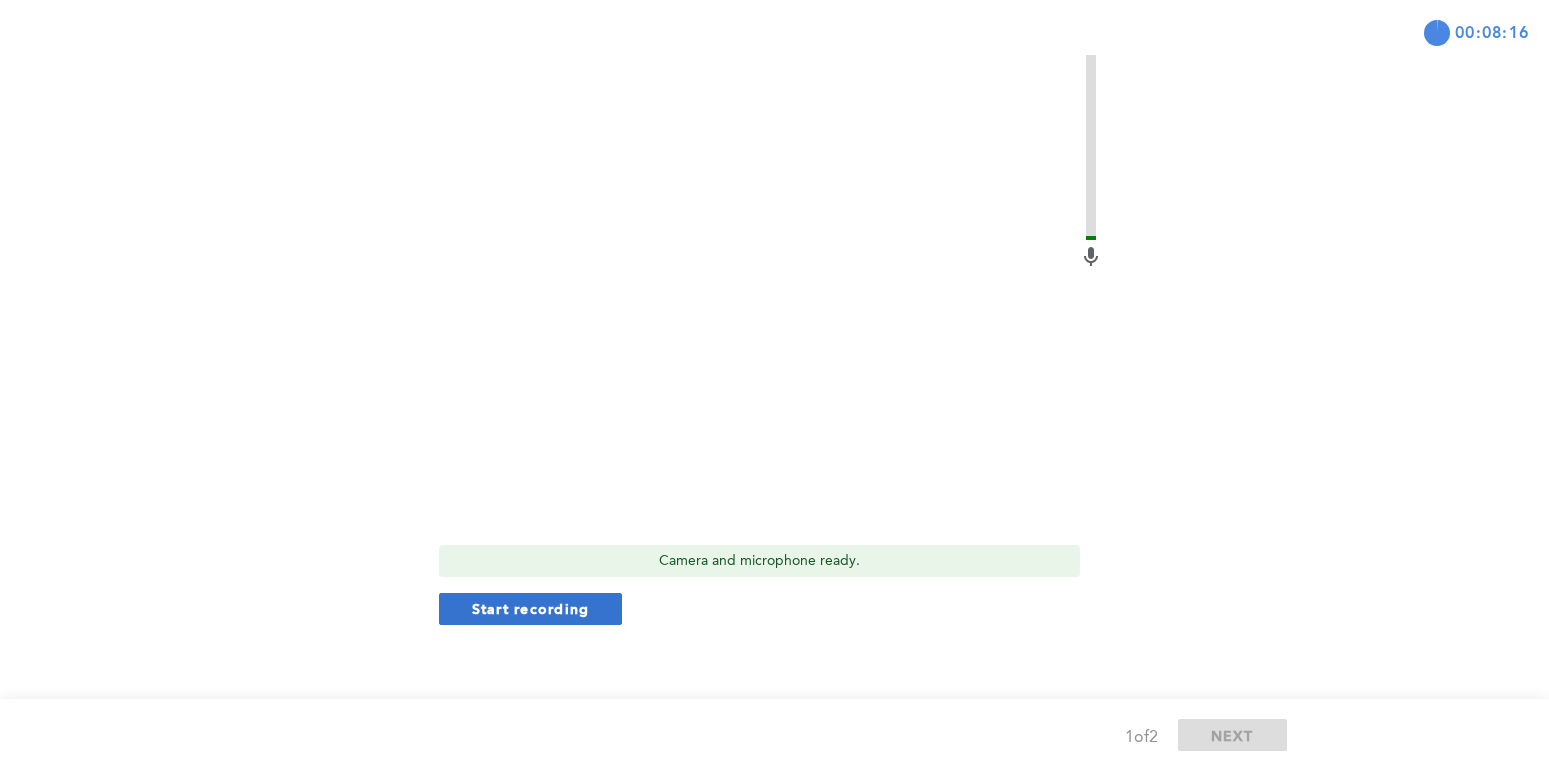 click on "Start recording" at bounding box center [531, 608] 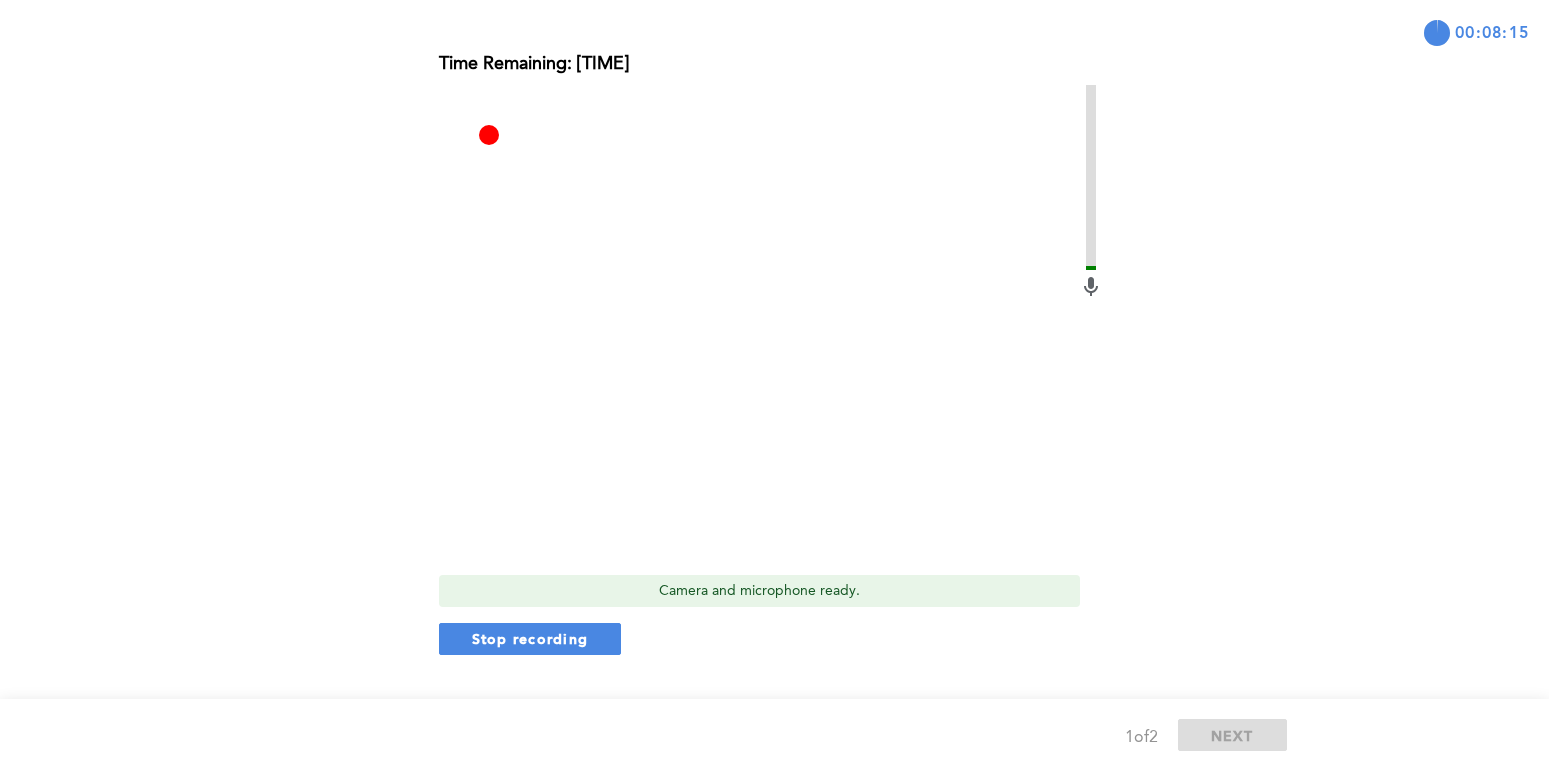scroll, scrollTop: 299, scrollLeft: 0, axis: vertical 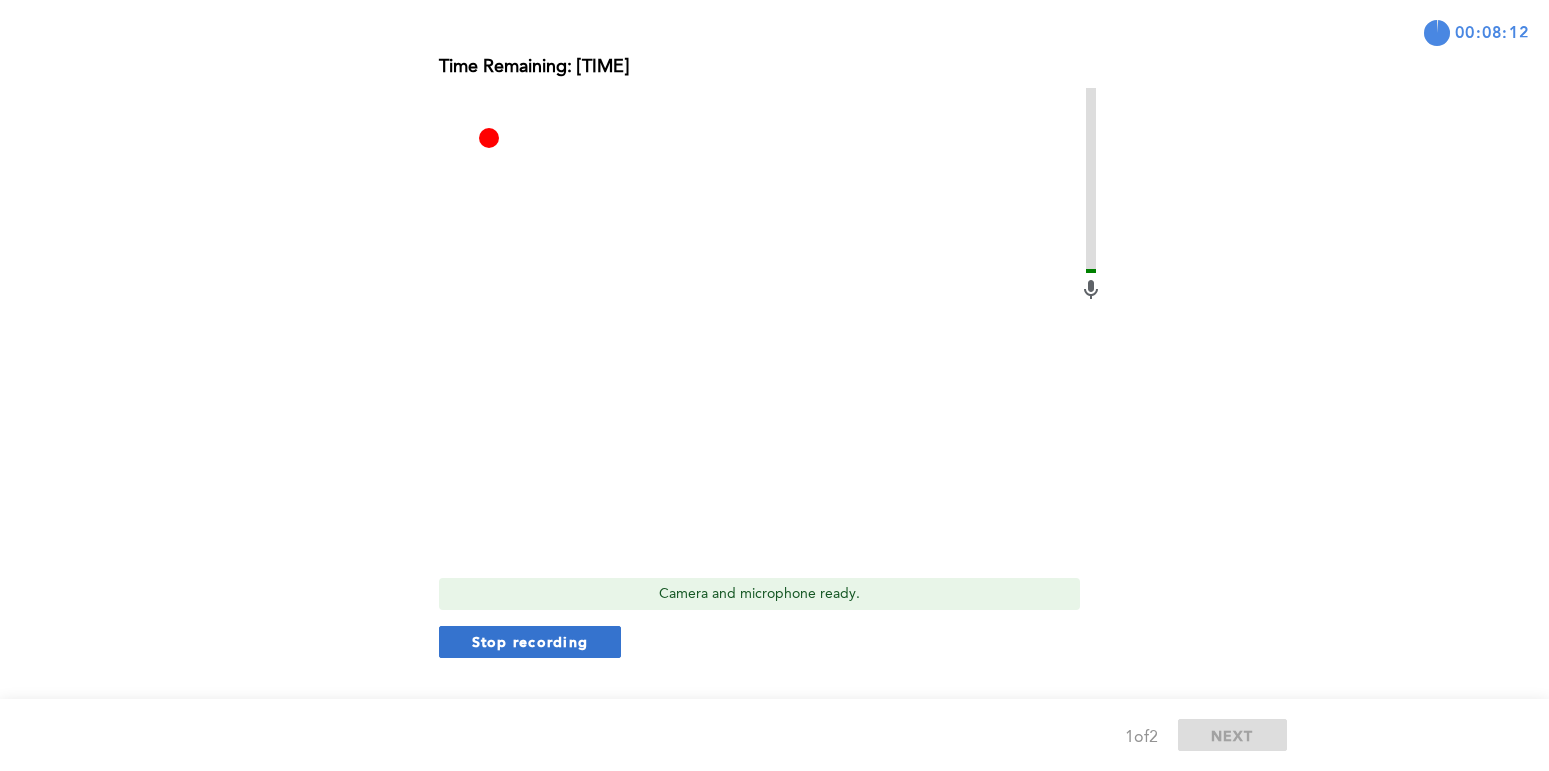 click on "Stop recording" at bounding box center [530, 641] 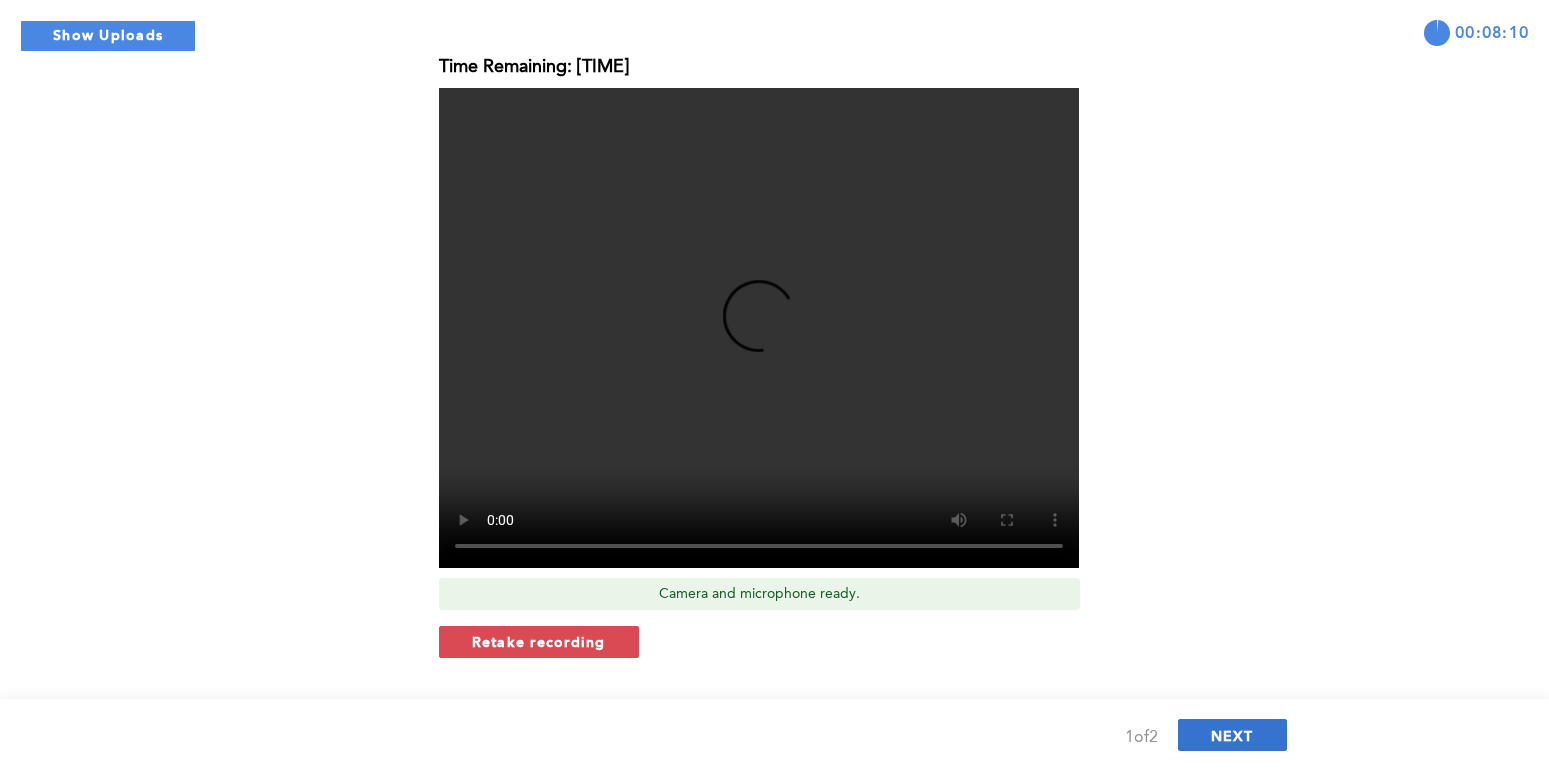 click on "NEXT" at bounding box center (1232, 735) 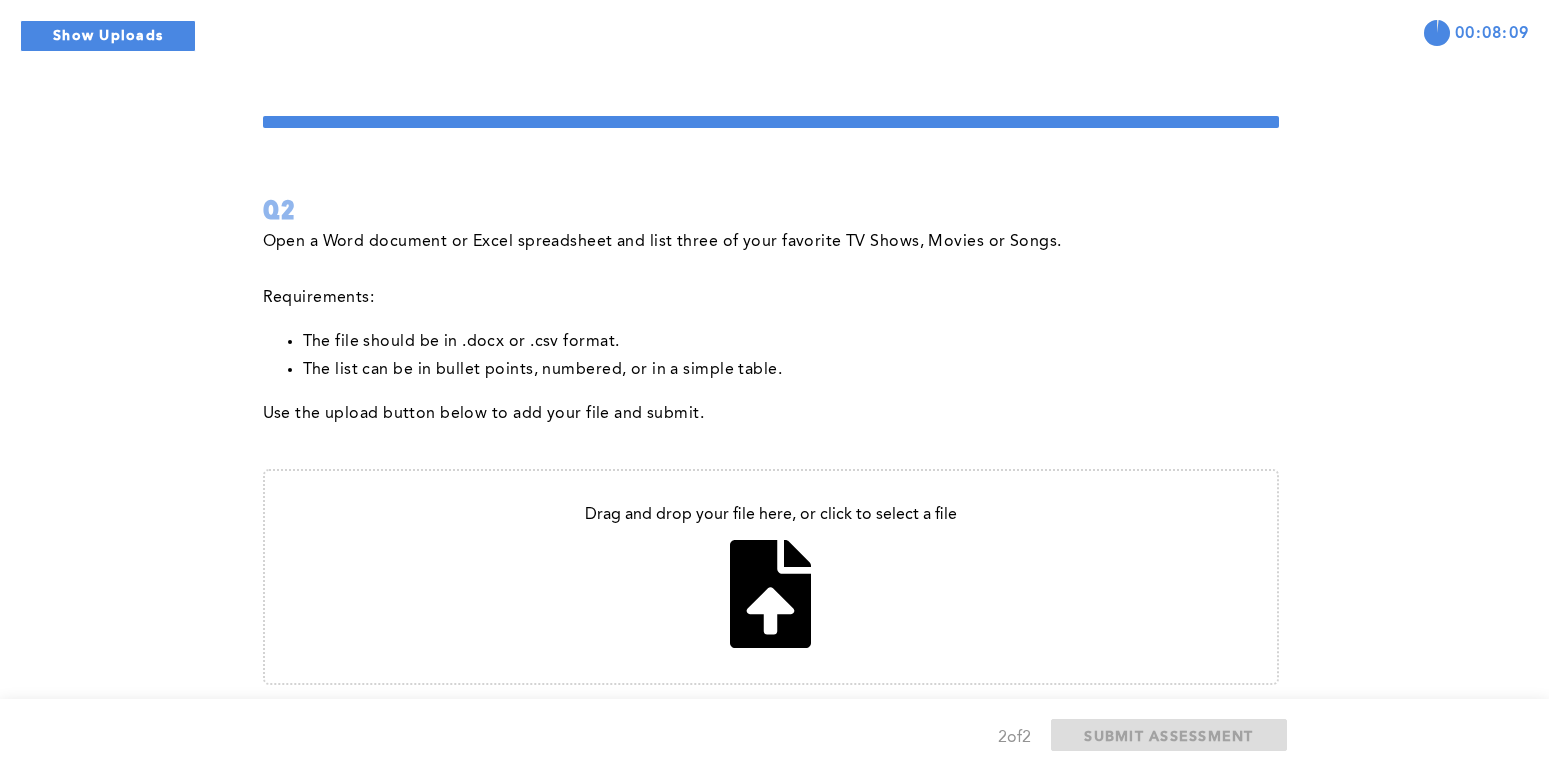 scroll, scrollTop: 74, scrollLeft: 0, axis: vertical 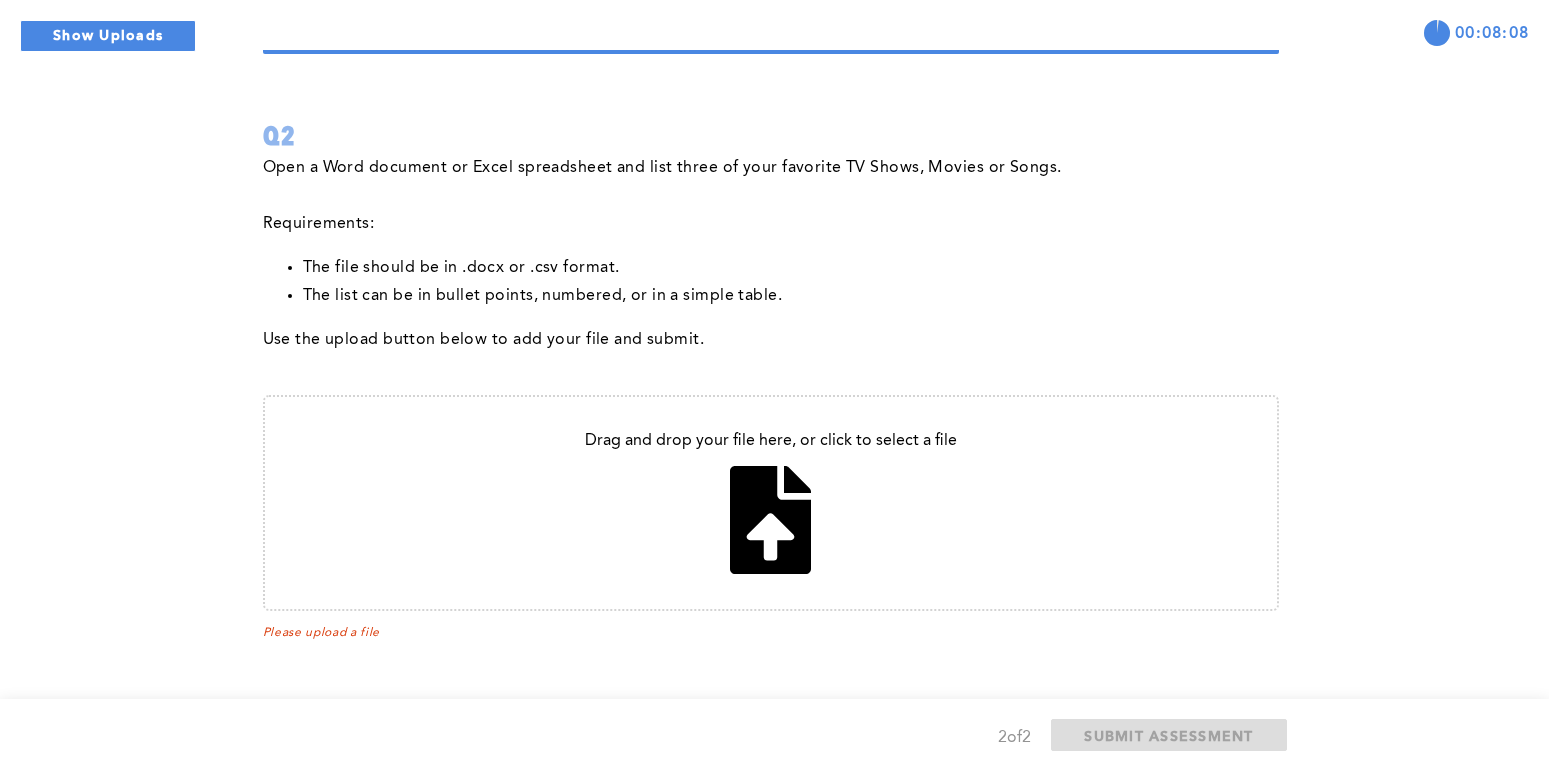 click at bounding box center [771, 503] 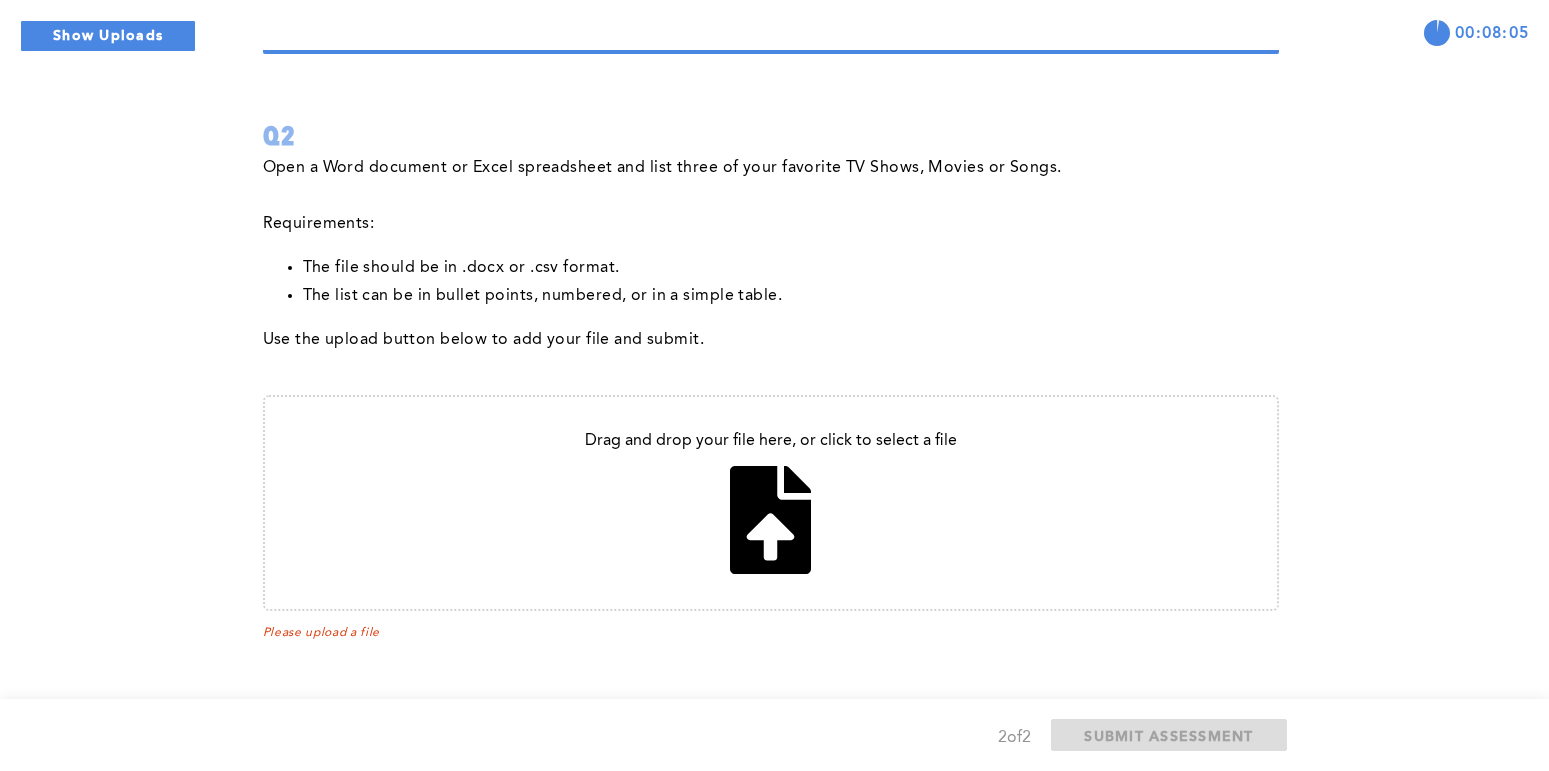 type on "C:\fakepath\Screenshot 2025-07-17 at 2.59.42 PM.png" 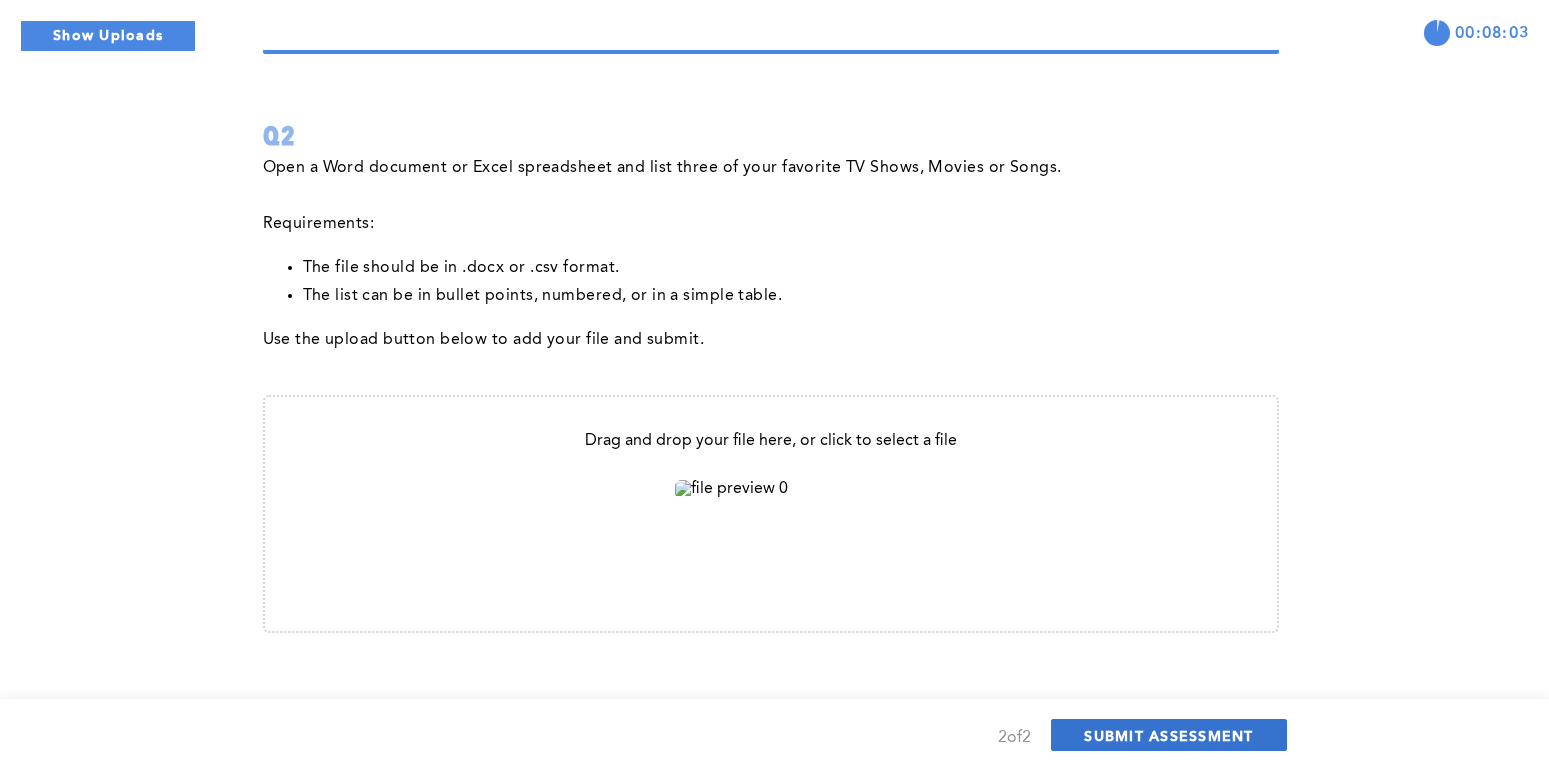 click on "SUBMIT ASSESSMENT" at bounding box center [1168, 735] 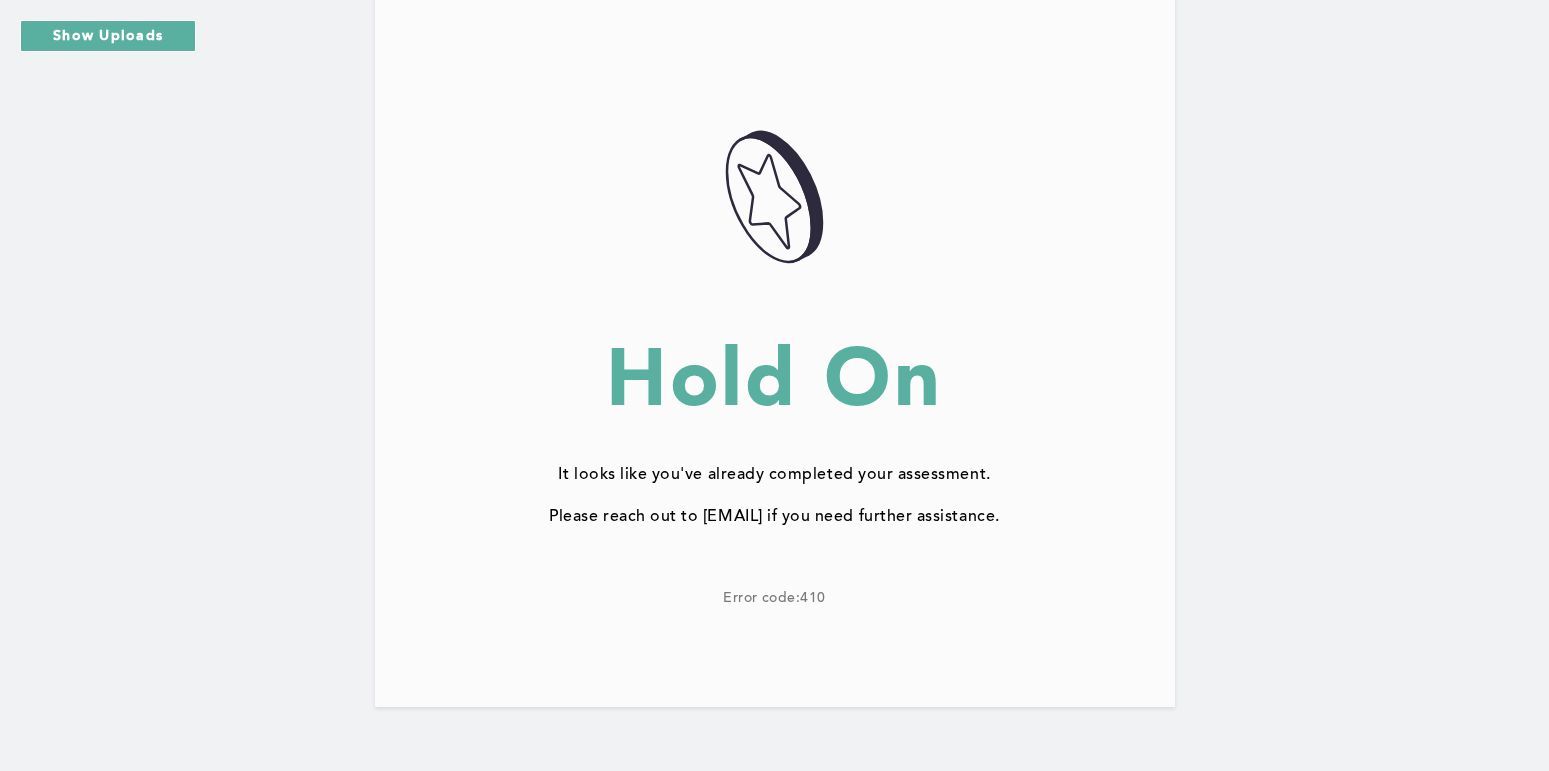 scroll, scrollTop: 0, scrollLeft: 0, axis: both 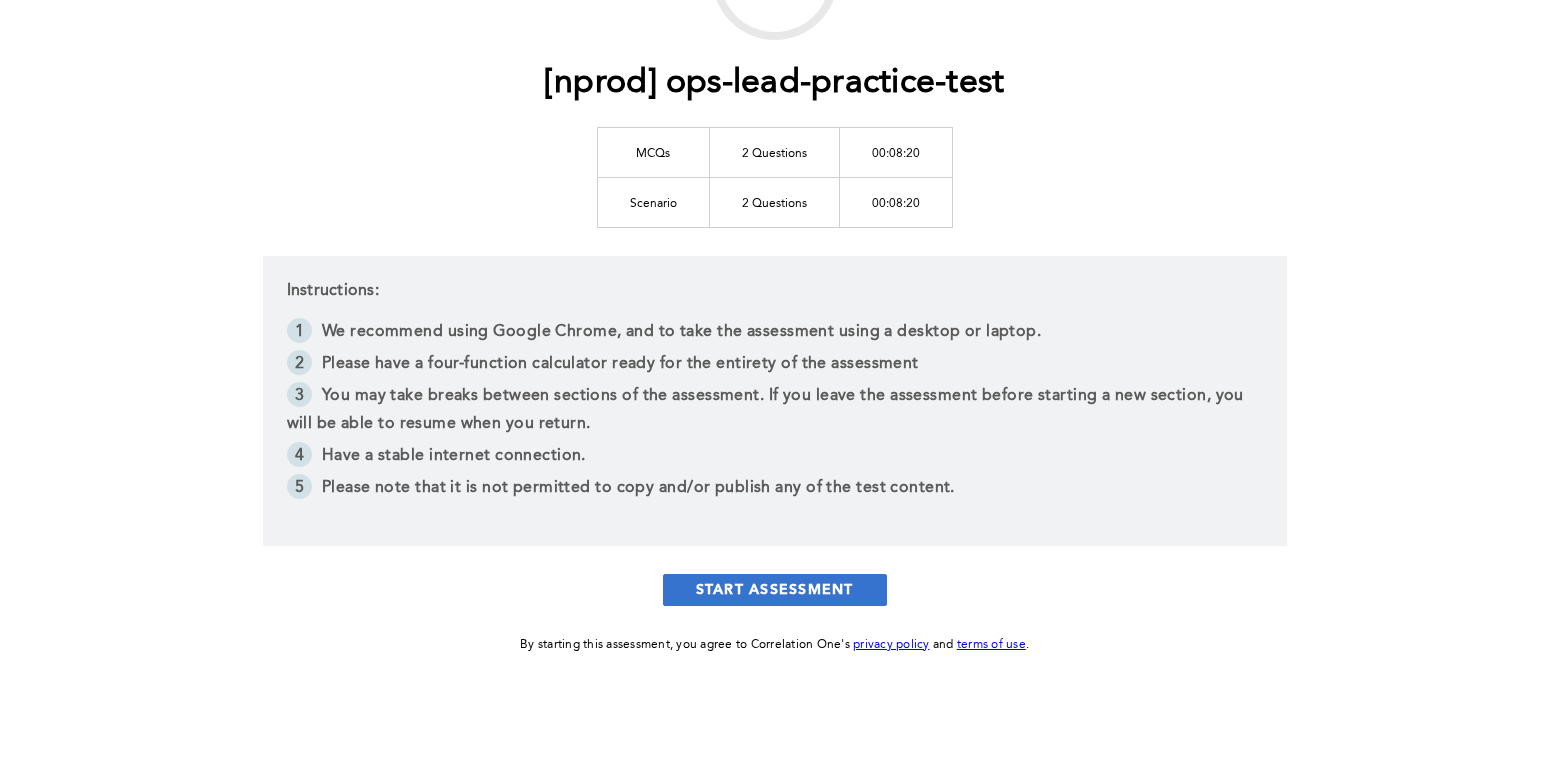click on "START ASSESSMENT" at bounding box center (775, 590) 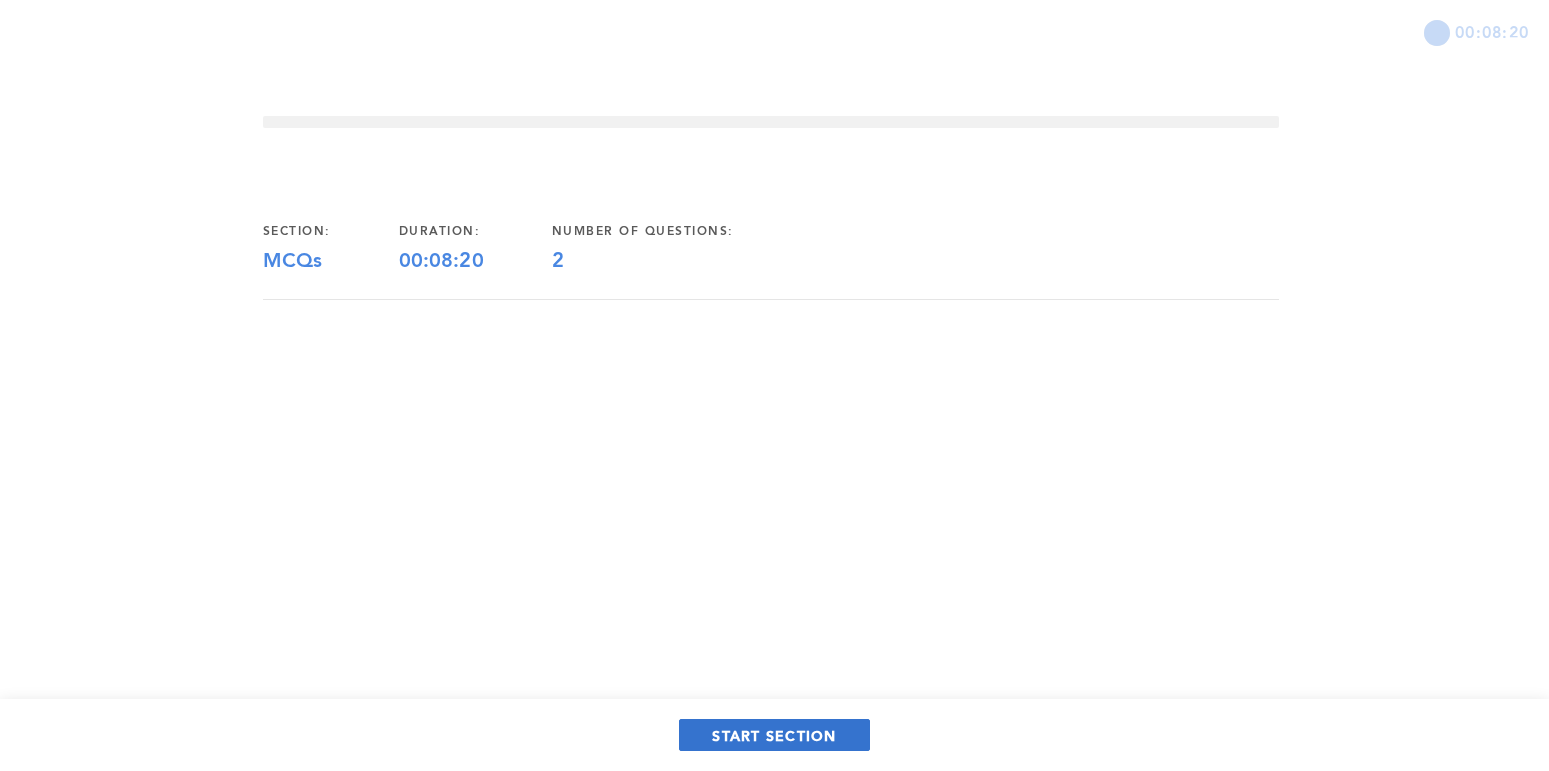 click on "START SECTION" at bounding box center (774, 735) 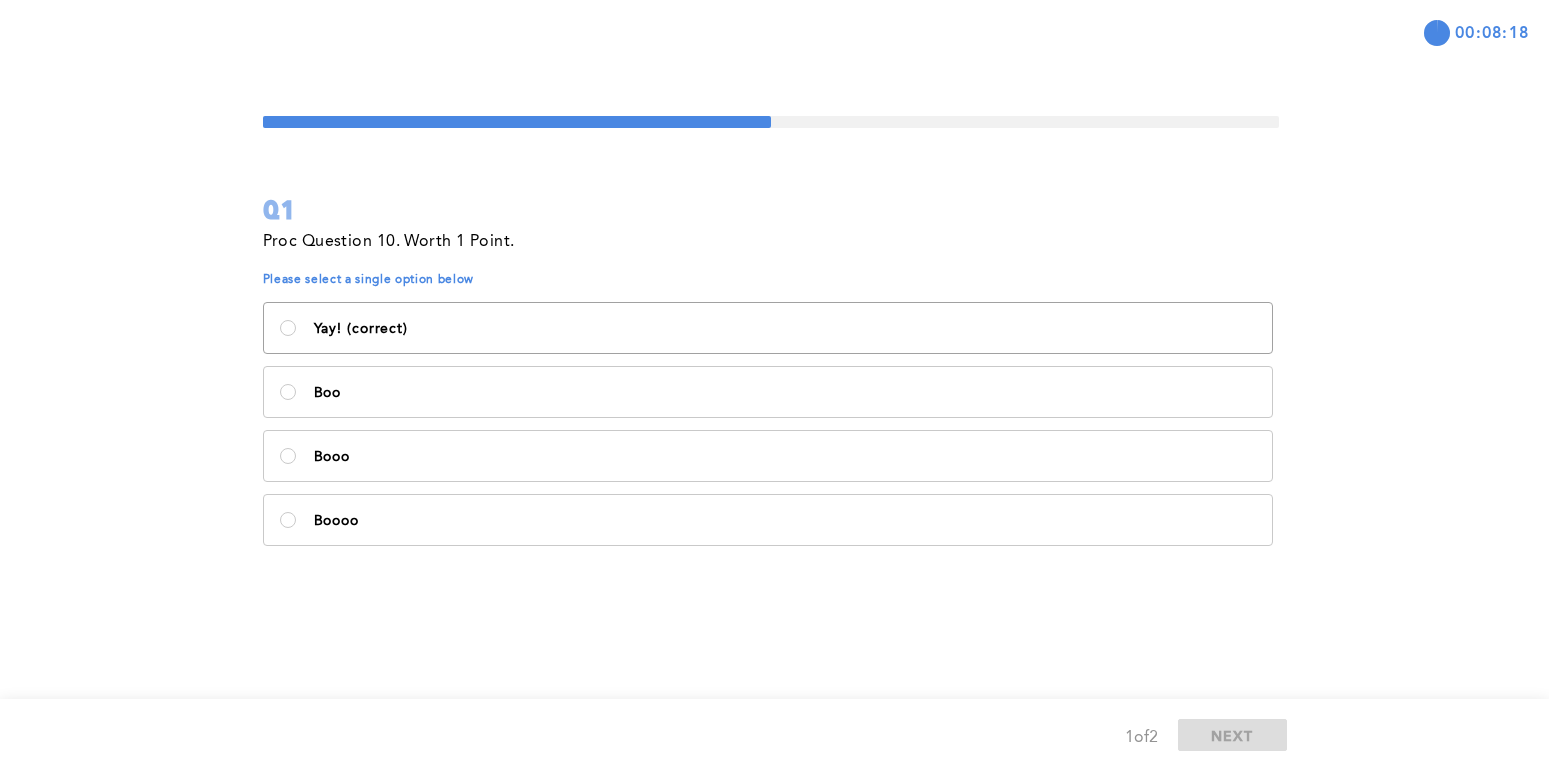 drag, startPoint x: 339, startPoint y: 329, endPoint x: 396, endPoint y: 314, distance: 58.940647 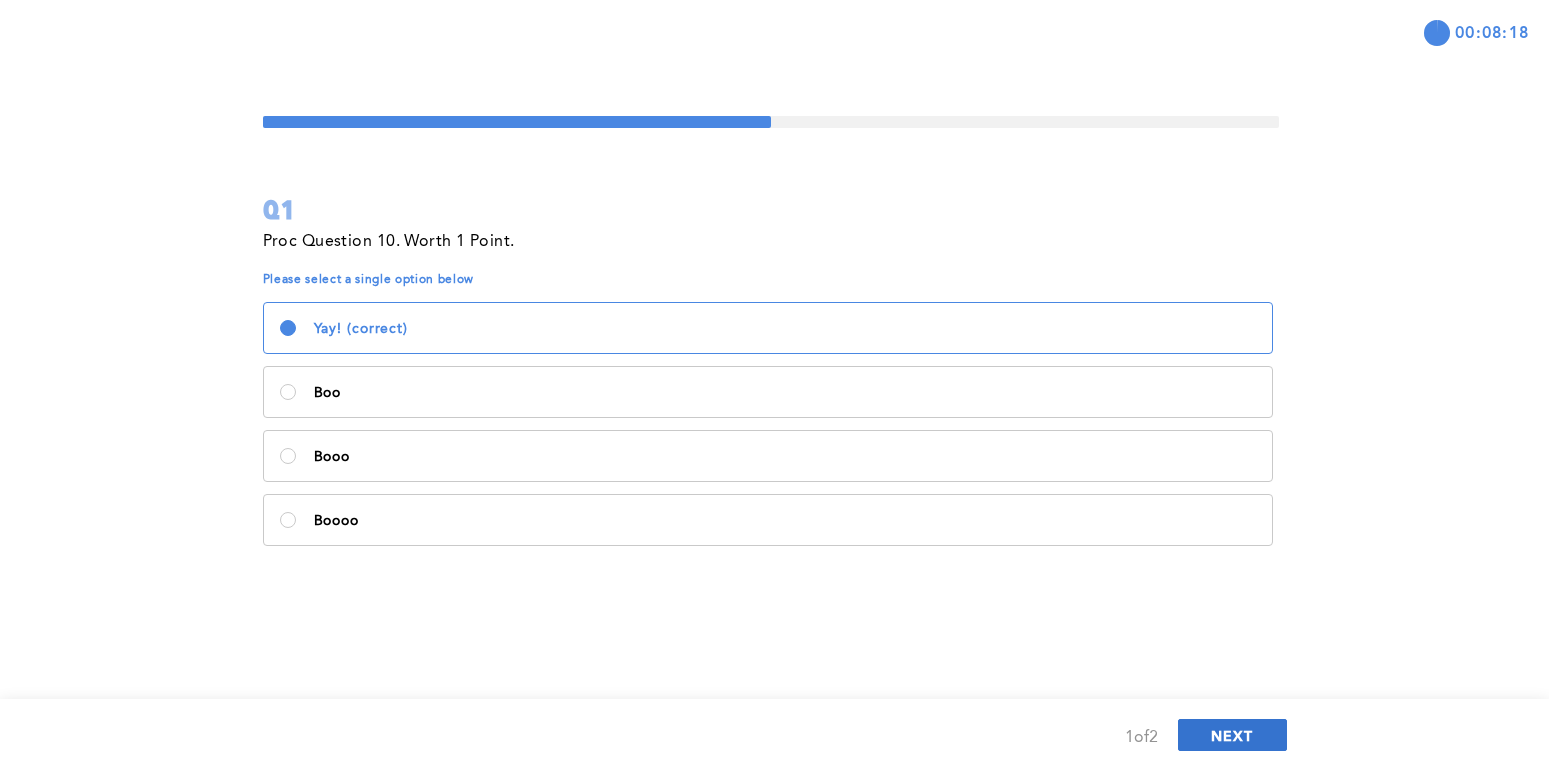 click on "NEXT" at bounding box center (1232, 735) 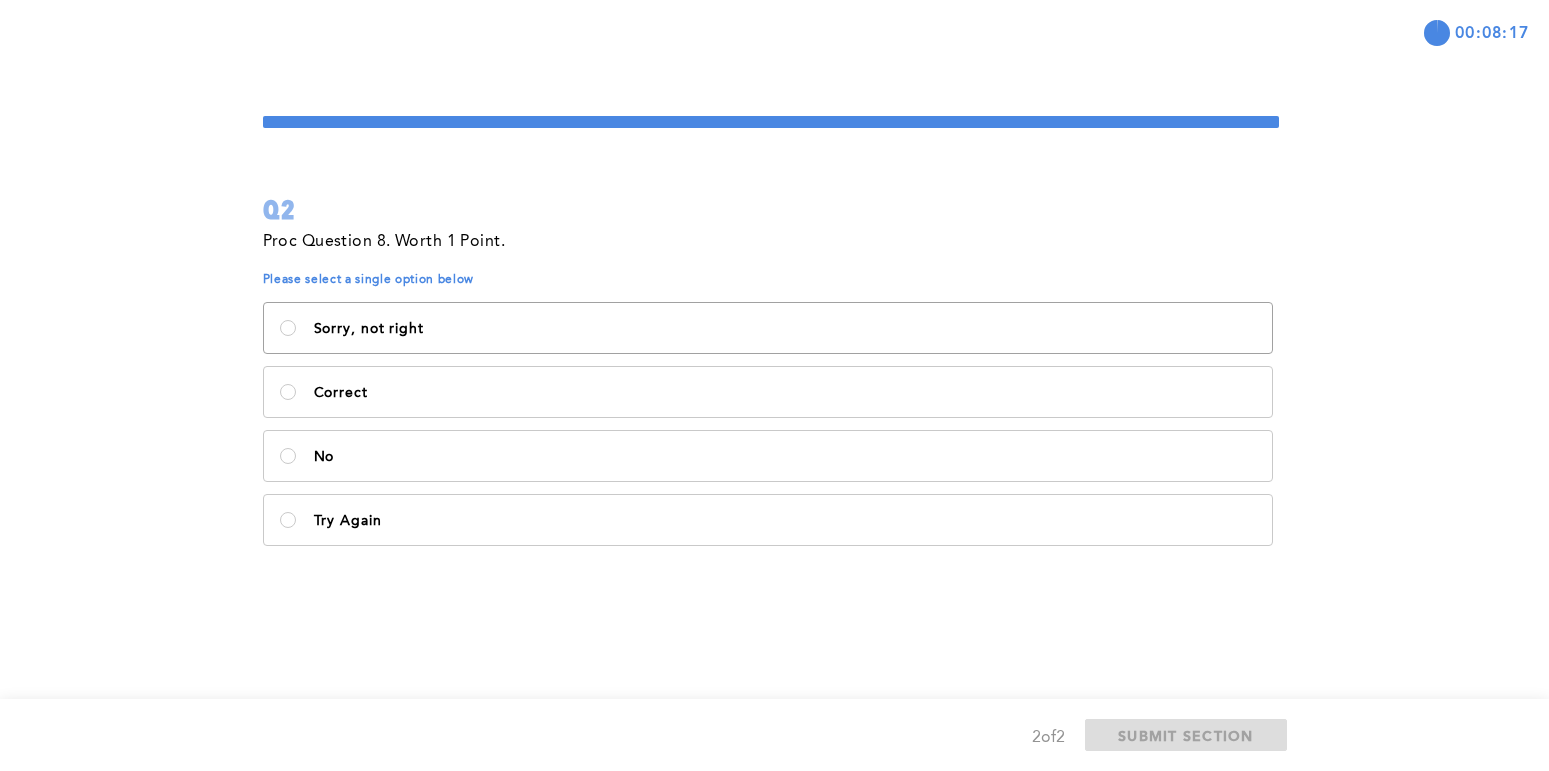 click on "Sorry, not right" at bounding box center [768, 328] 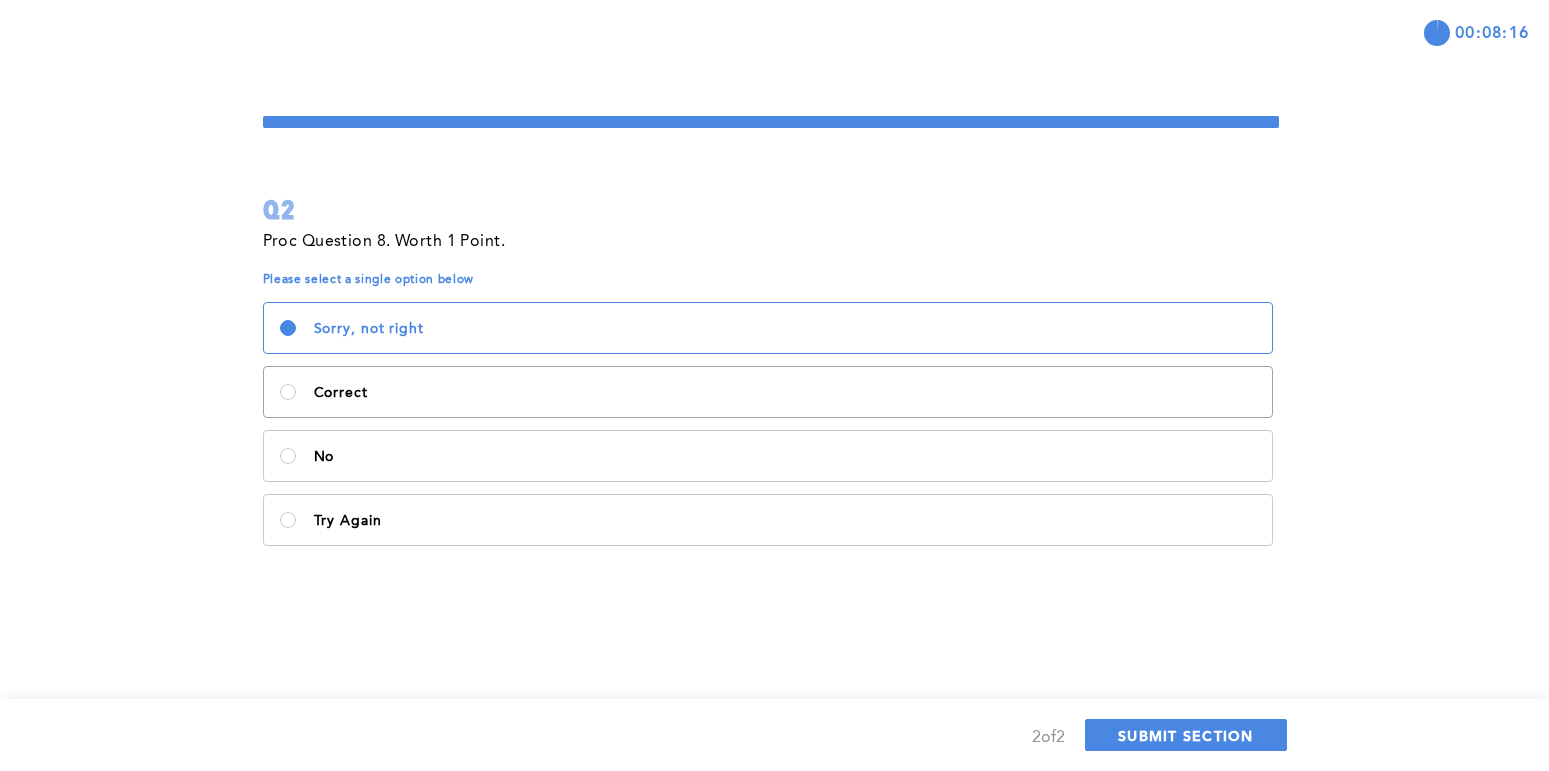 click on "Correct" at bounding box center [768, 392] 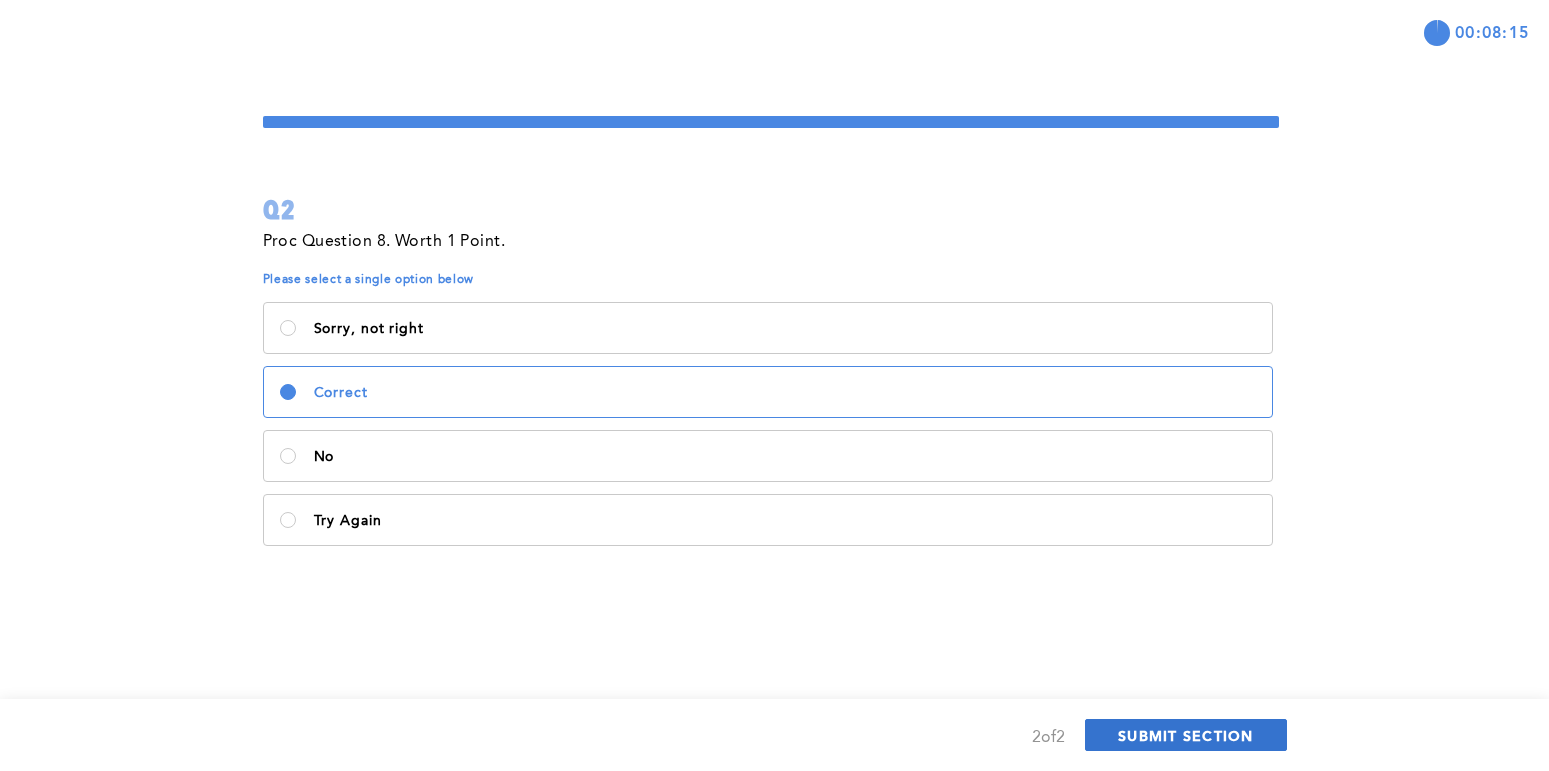 click on "SUBMIT SECTION" at bounding box center (1186, 735) 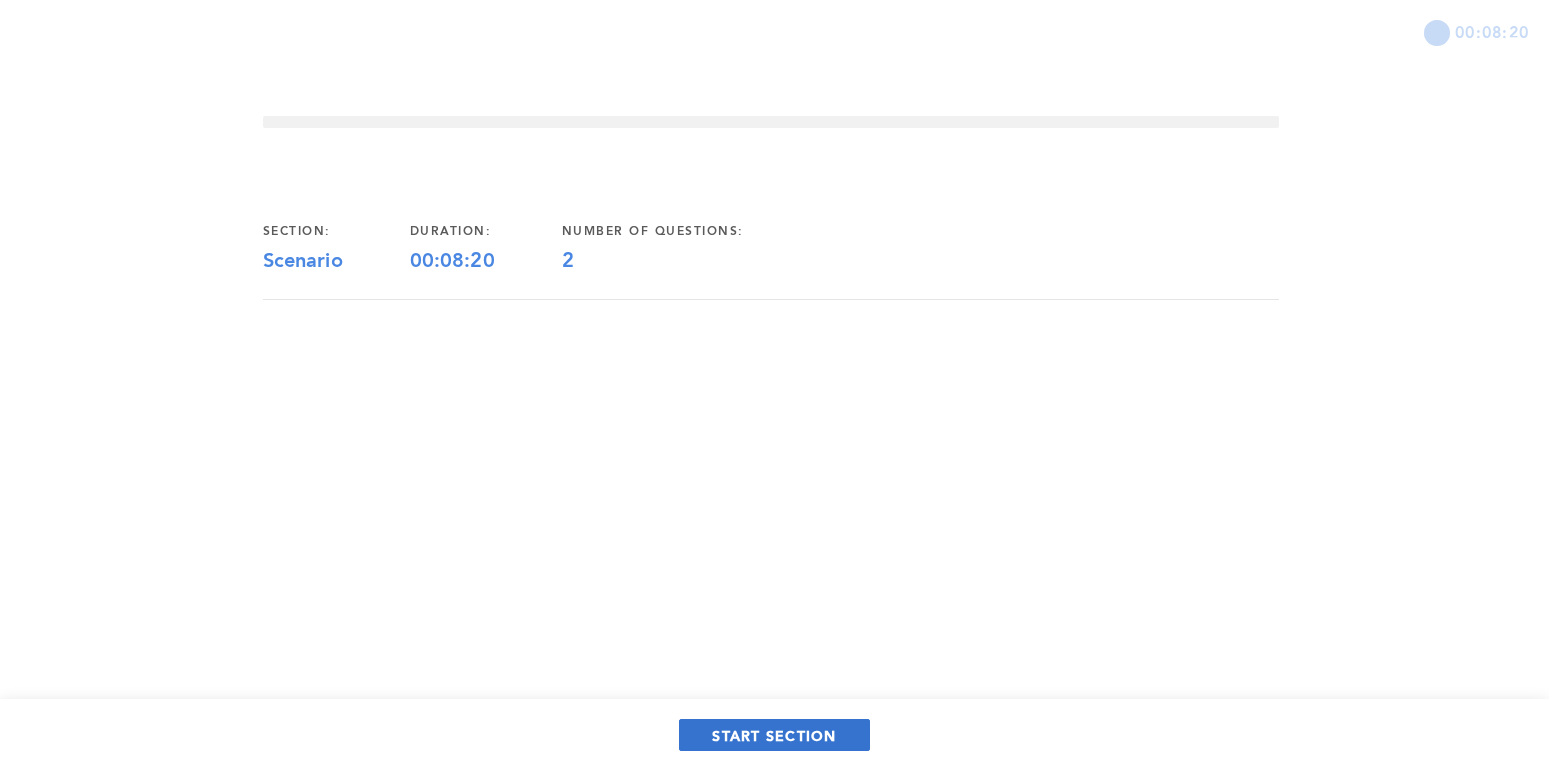 click on "START SECTION" at bounding box center (774, 735) 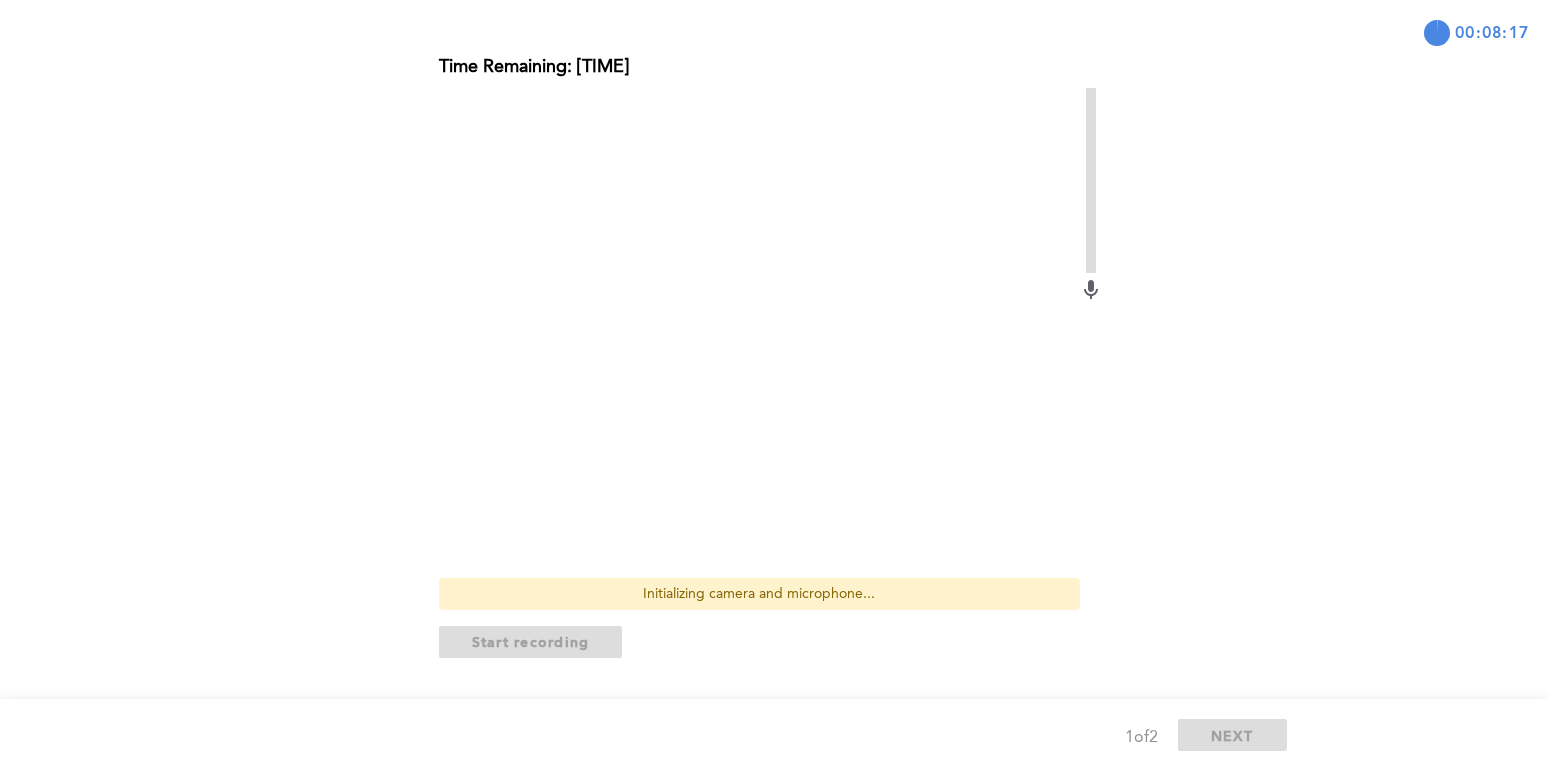 scroll, scrollTop: 295, scrollLeft: 0, axis: vertical 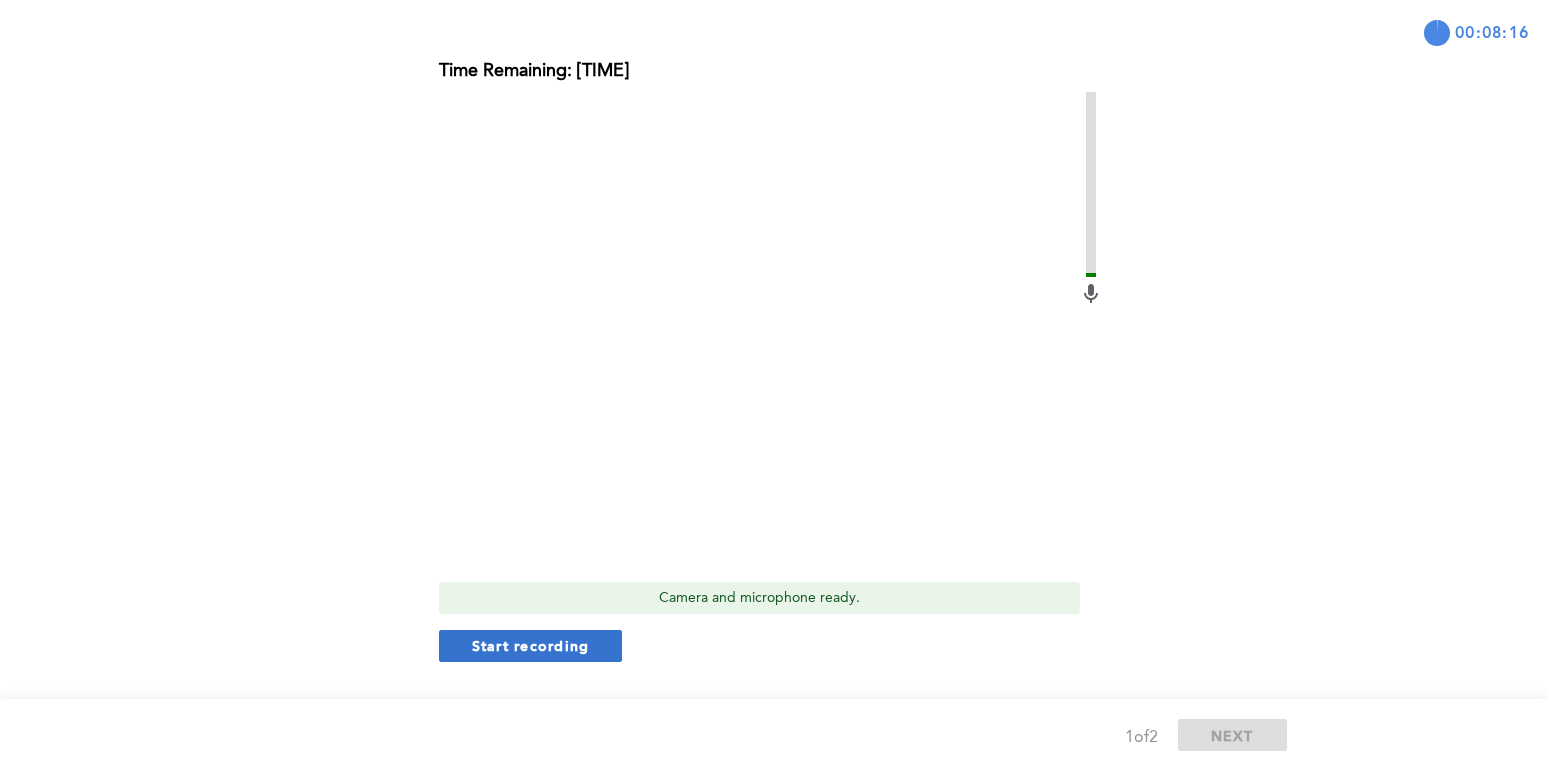 click on "Start recording" at bounding box center [531, 645] 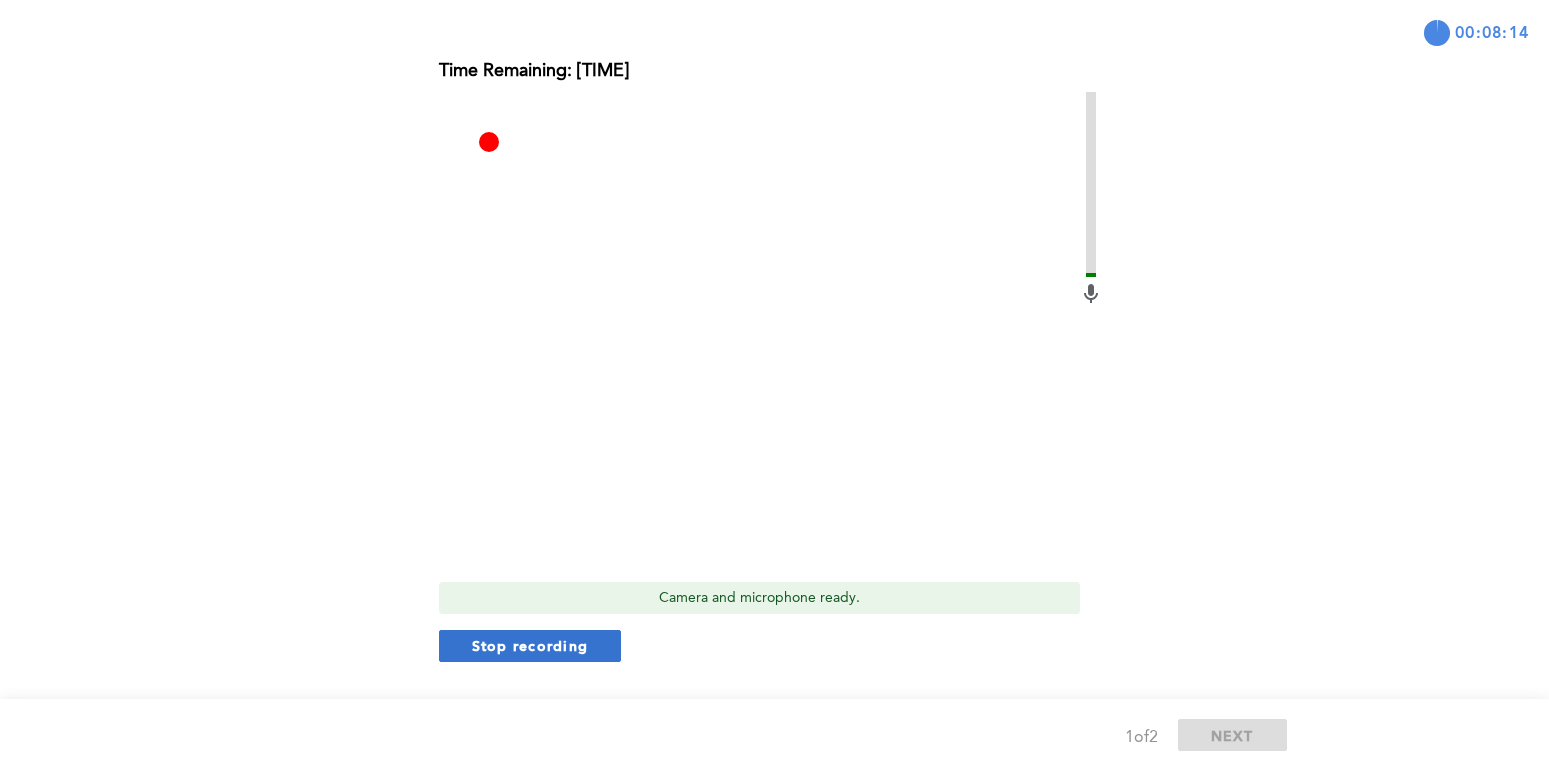 click on "Stop recording" at bounding box center (530, 645) 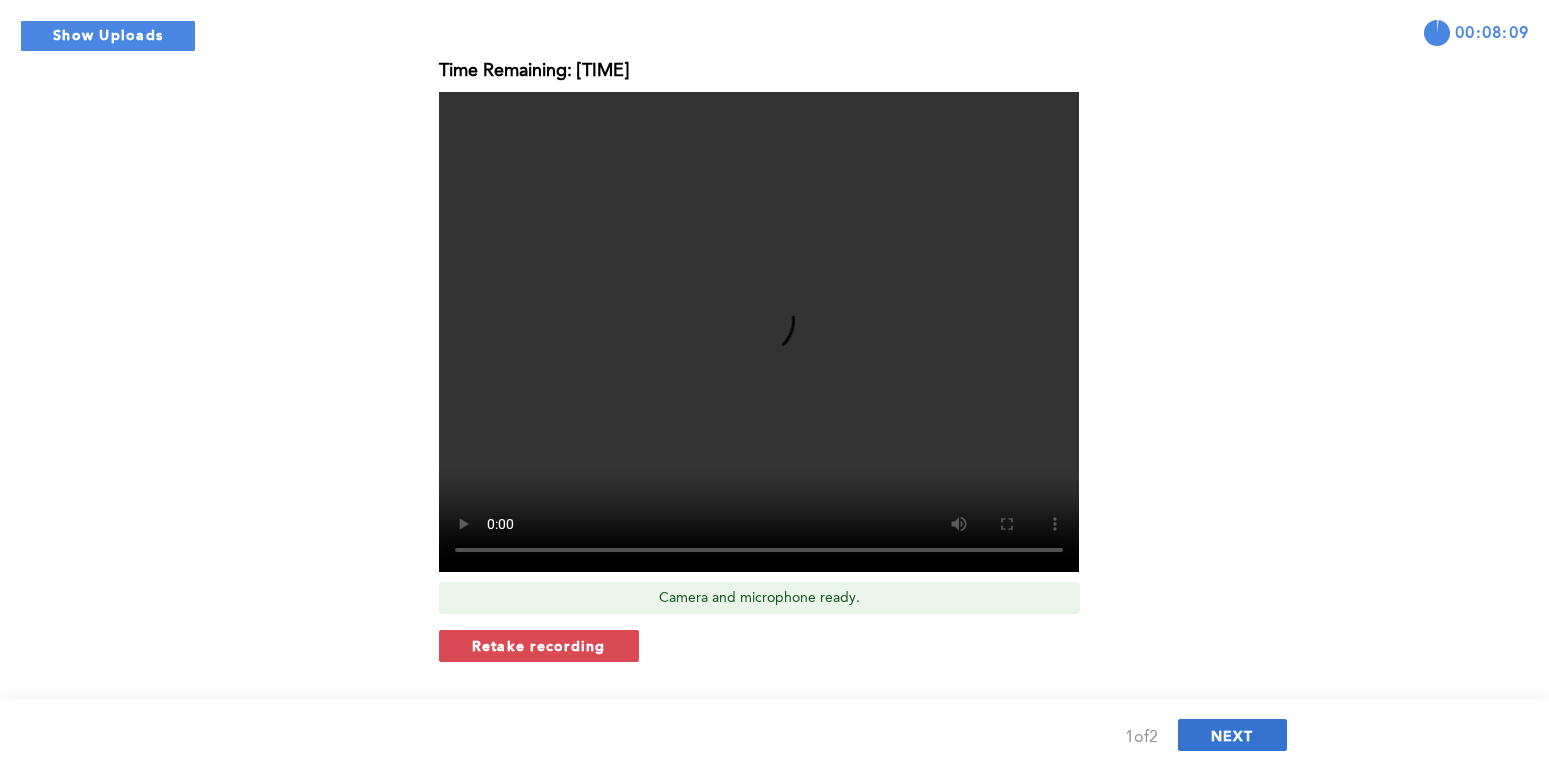 click on "NEXT" at bounding box center [1232, 735] 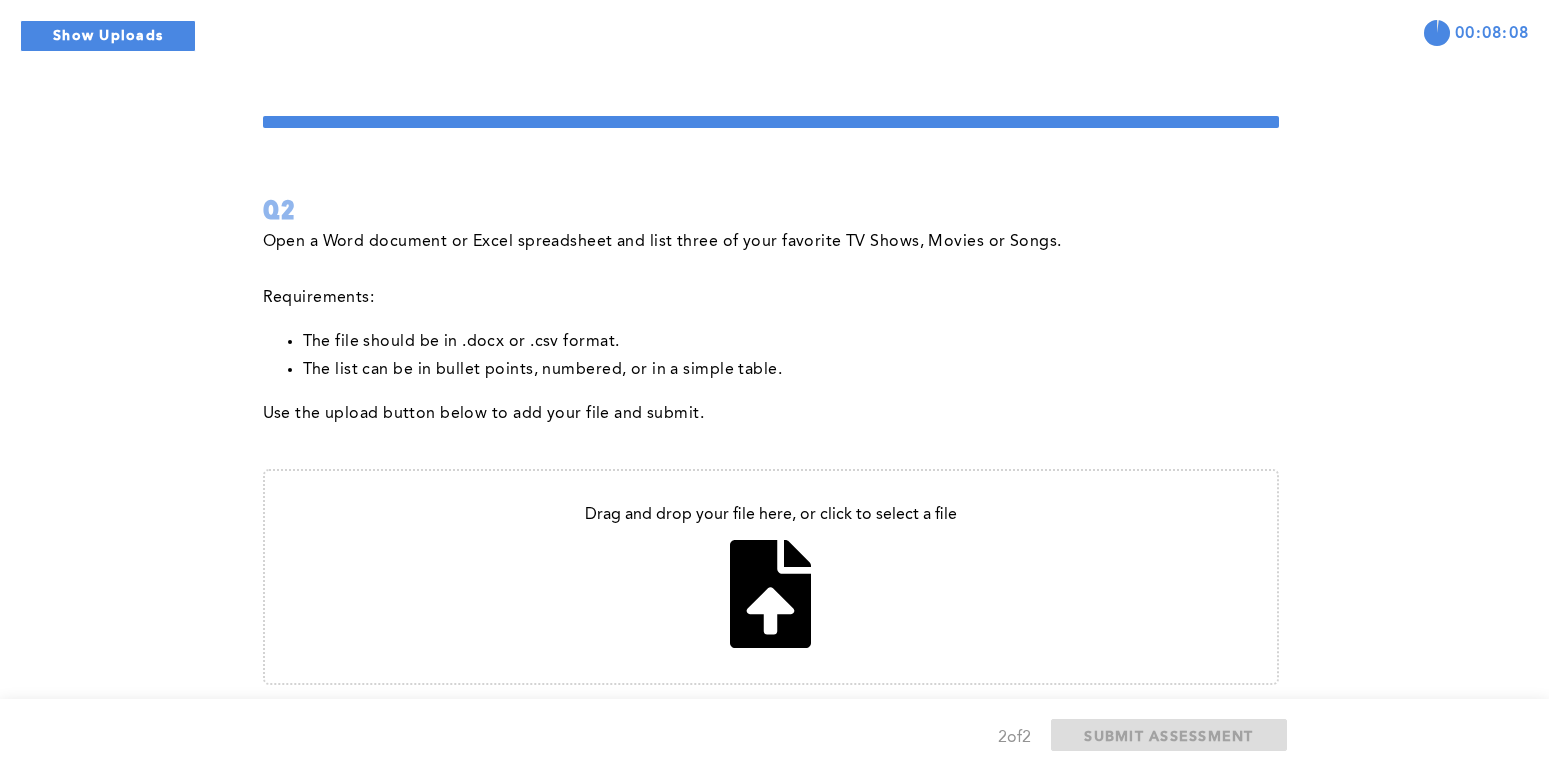 scroll, scrollTop: 74, scrollLeft: 0, axis: vertical 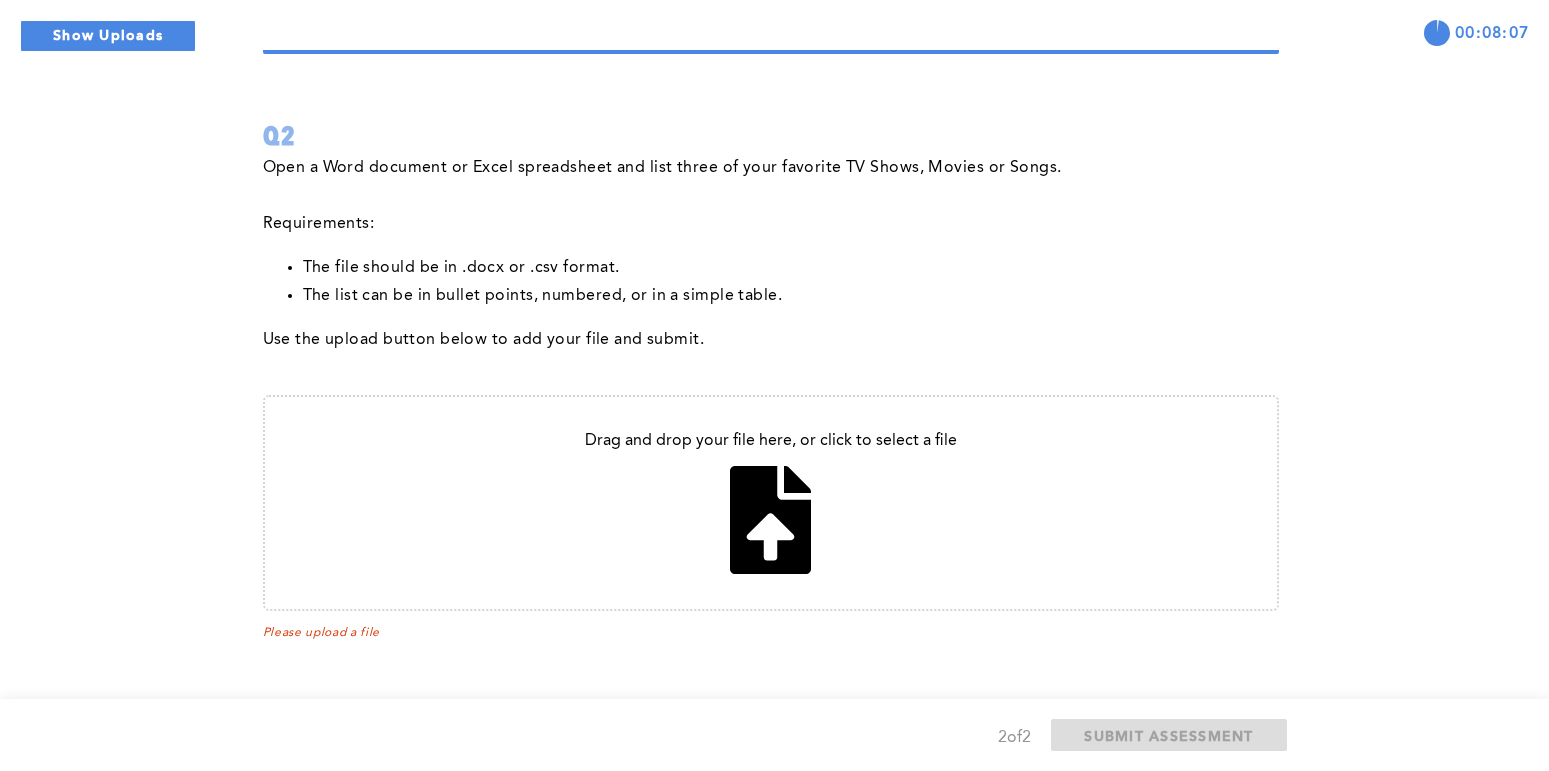 click at bounding box center (771, 503) 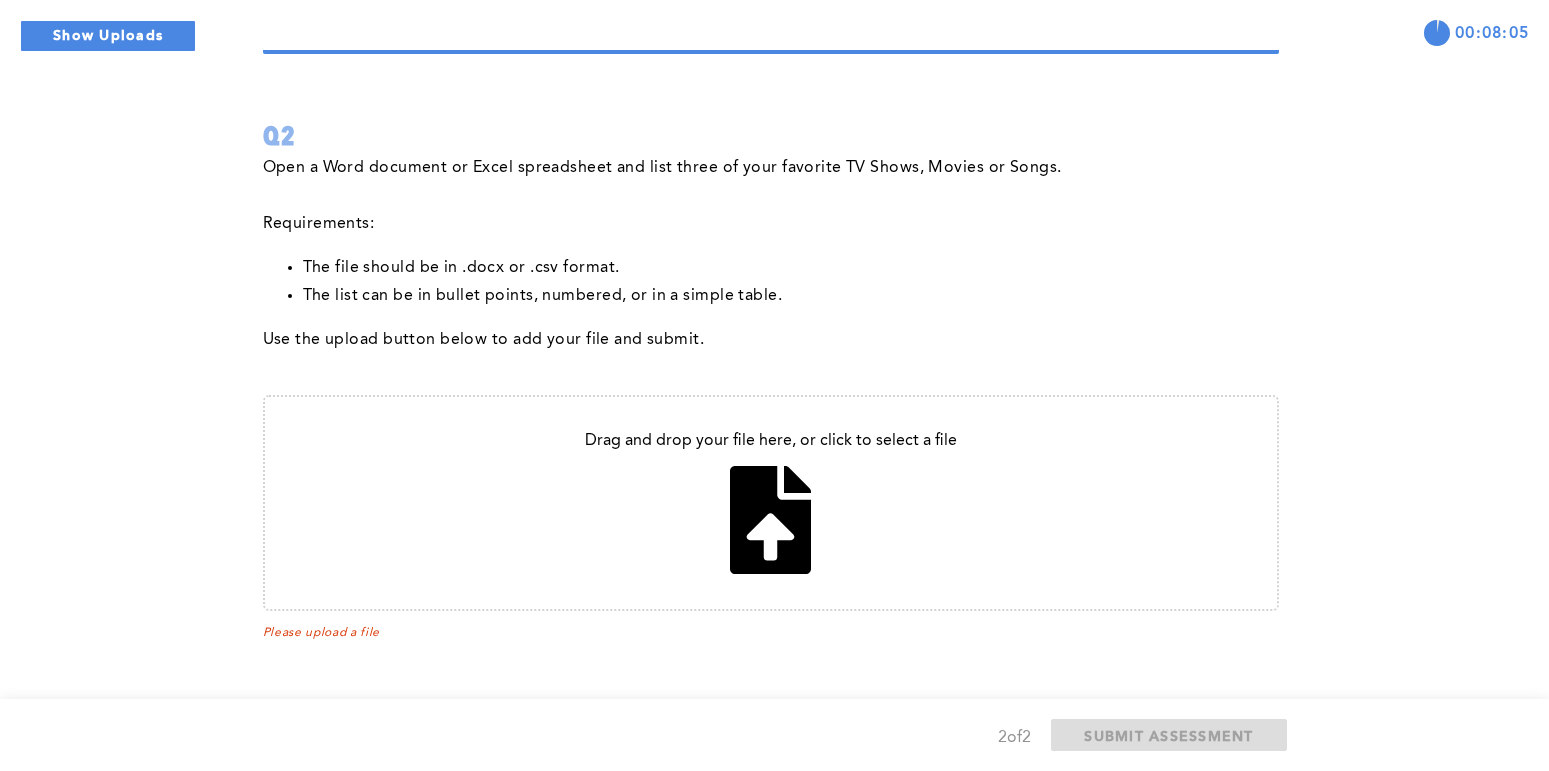type on "C:\fakepath\Screenshot 2025-07-17 at 2.59.42 PM.png" 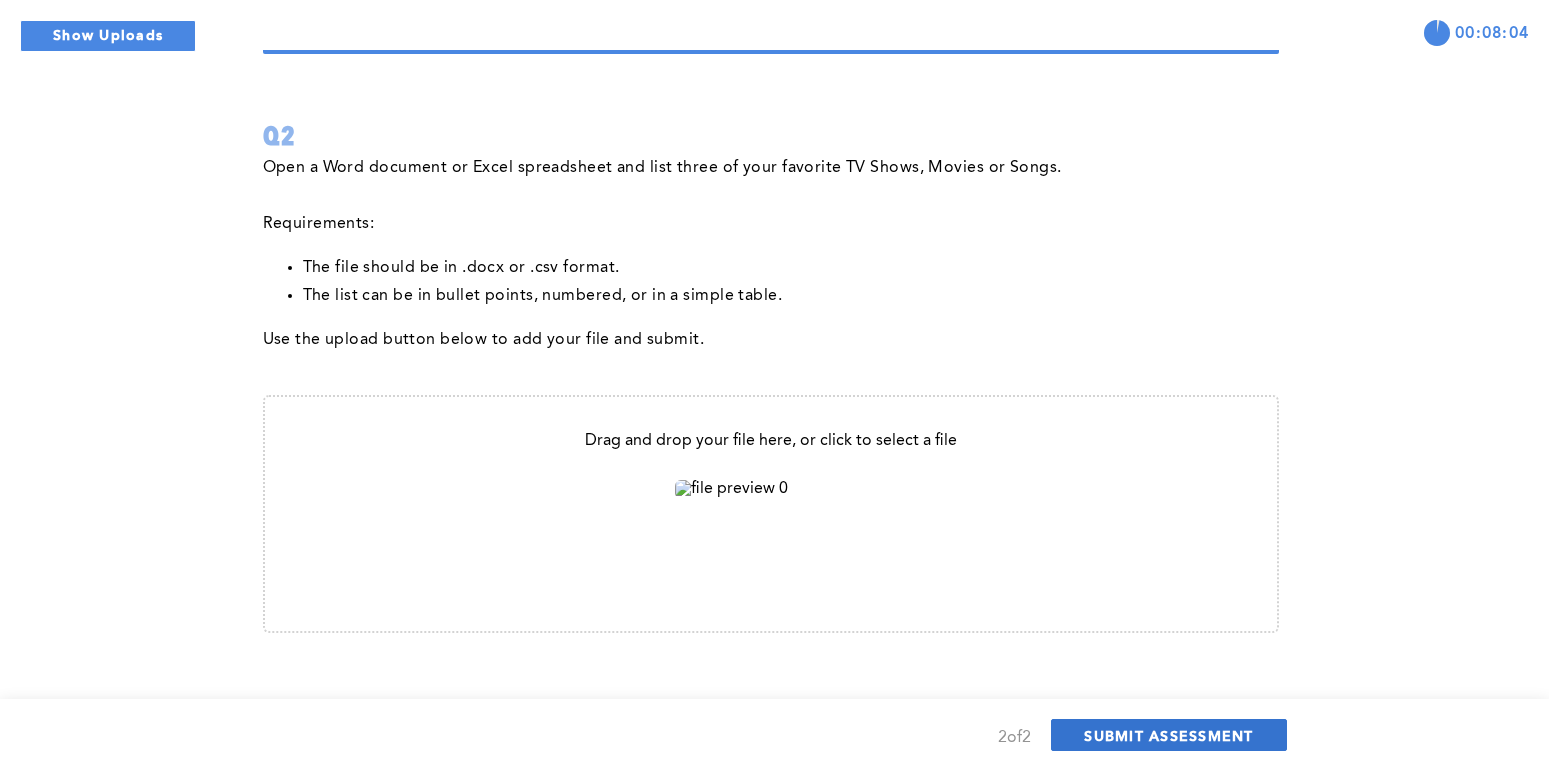 click on "SUBMIT ASSESSMENT" at bounding box center (1168, 735) 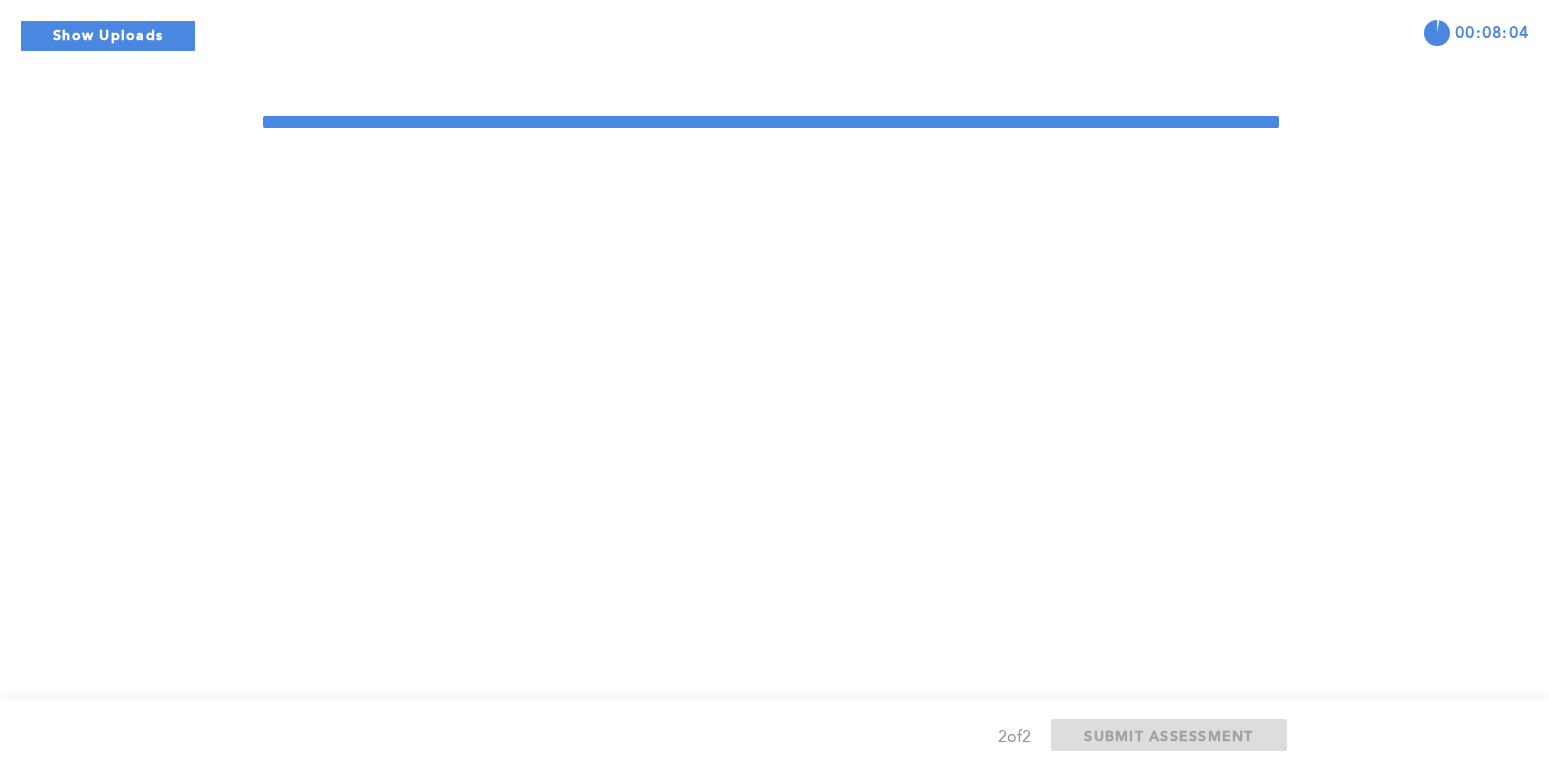 scroll, scrollTop: 0, scrollLeft: 0, axis: both 